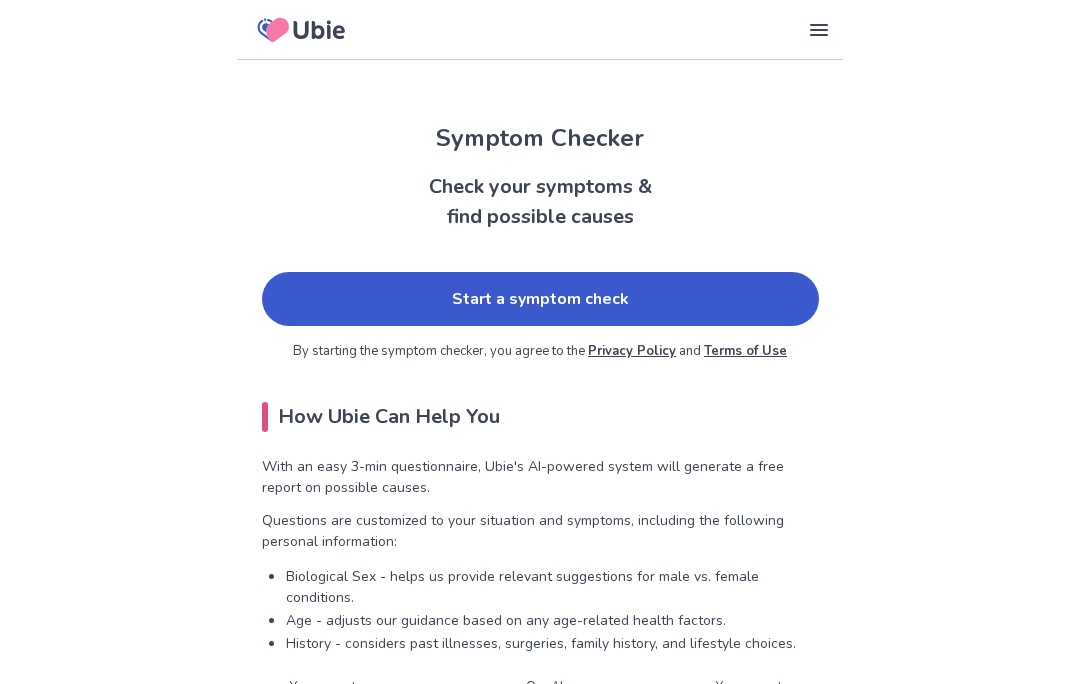 scroll, scrollTop: 0, scrollLeft: 0, axis: both 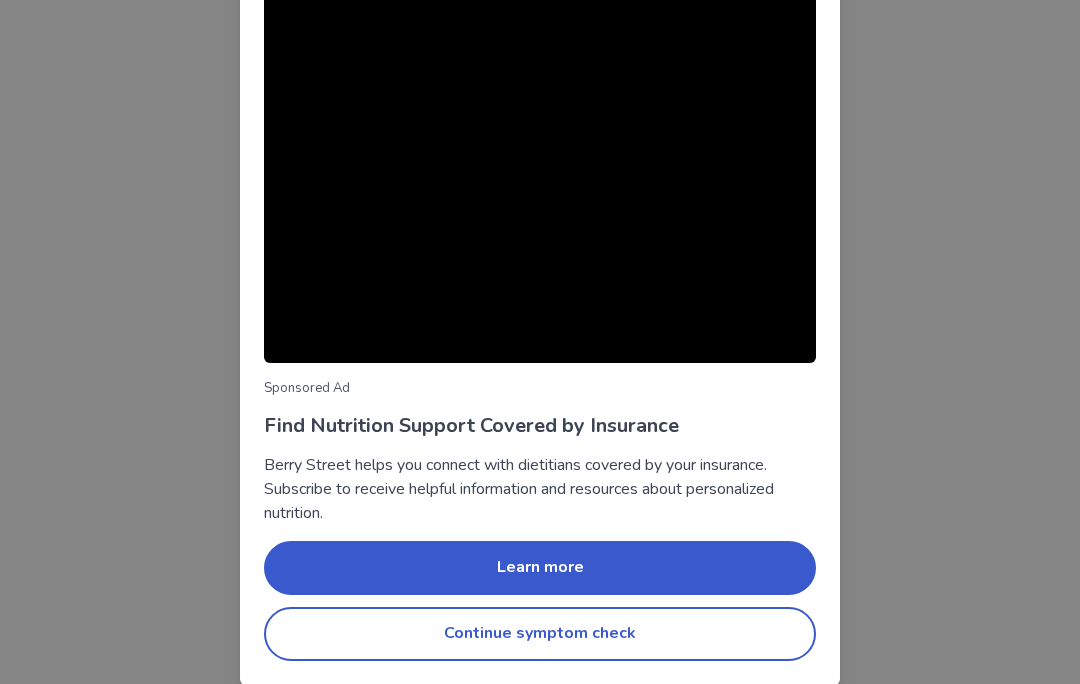 click on "Continue symptom check" at bounding box center [540, 634] 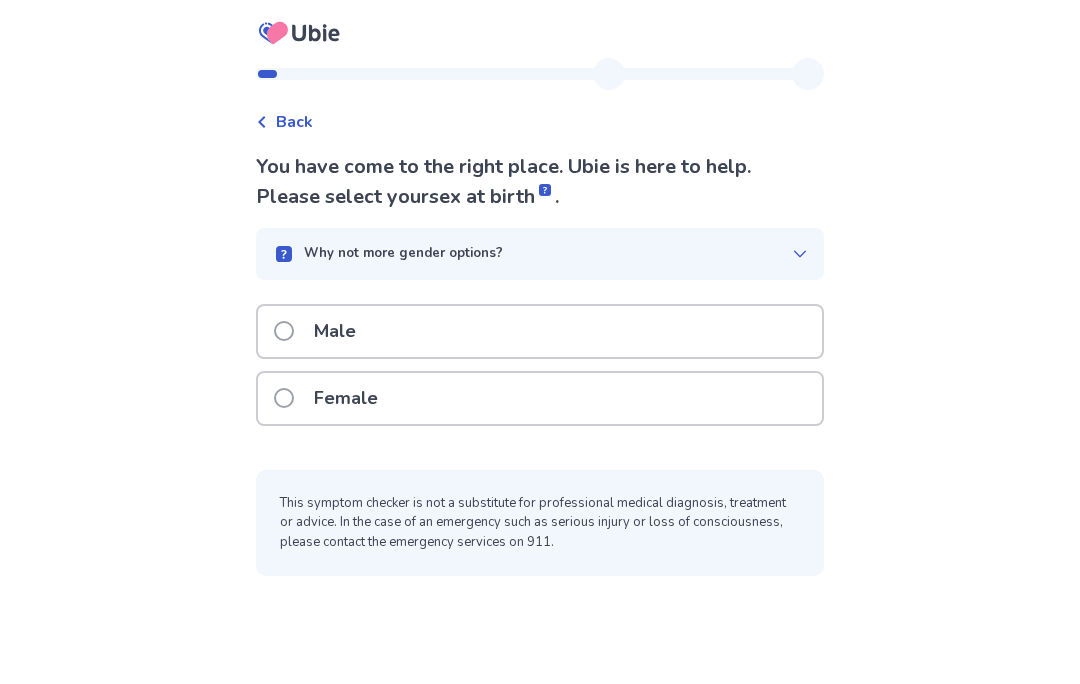 click on "Female" at bounding box center [540, 398] 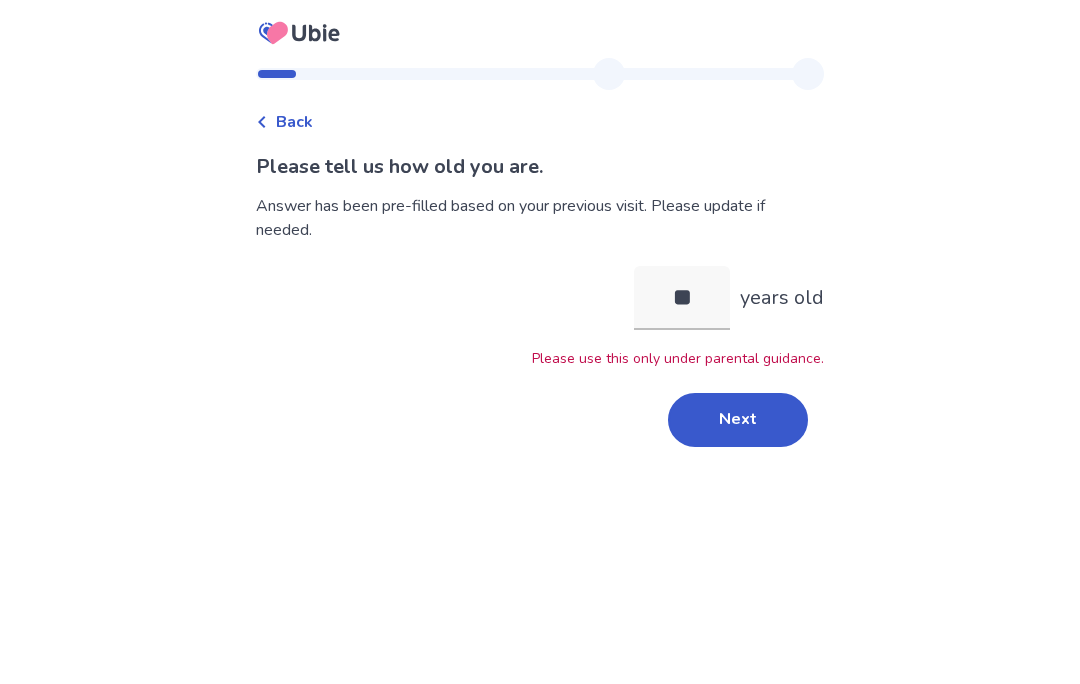 click on "Next" at bounding box center [738, 420] 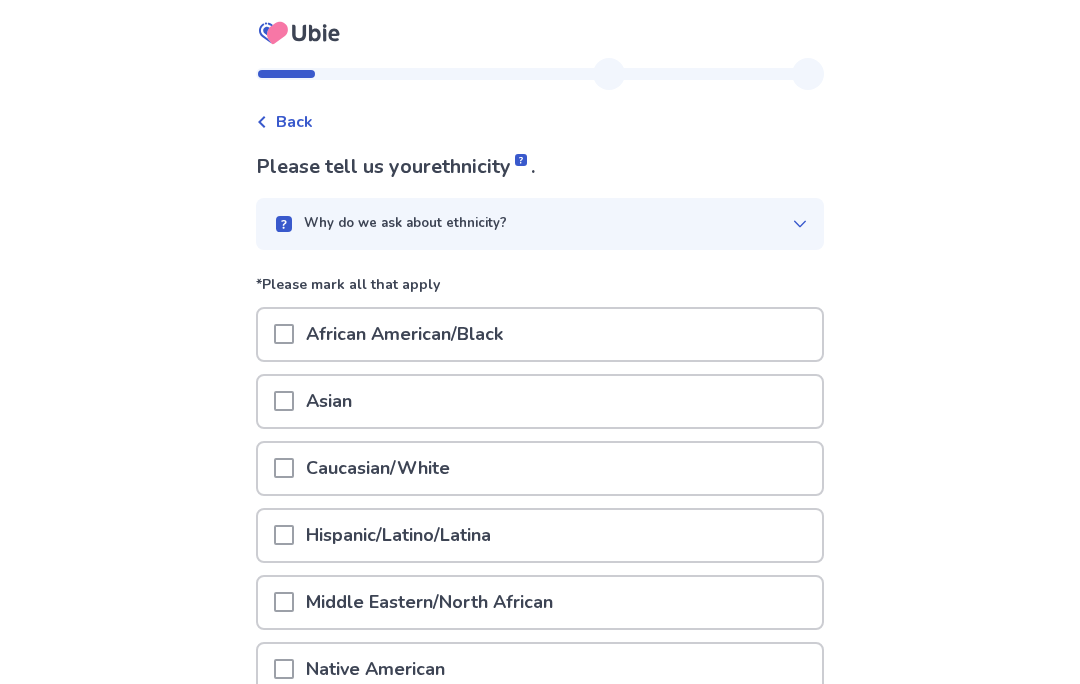 click at bounding box center (284, 468) 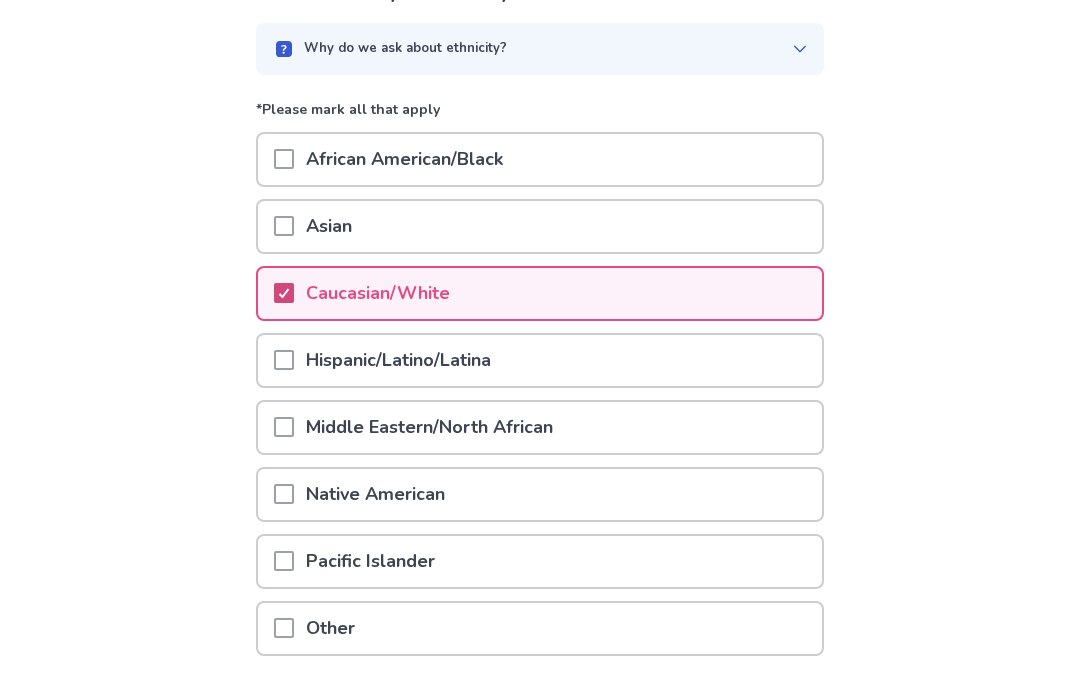 scroll, scrollTop: 237, scrollLeft: 0, axis: vertical 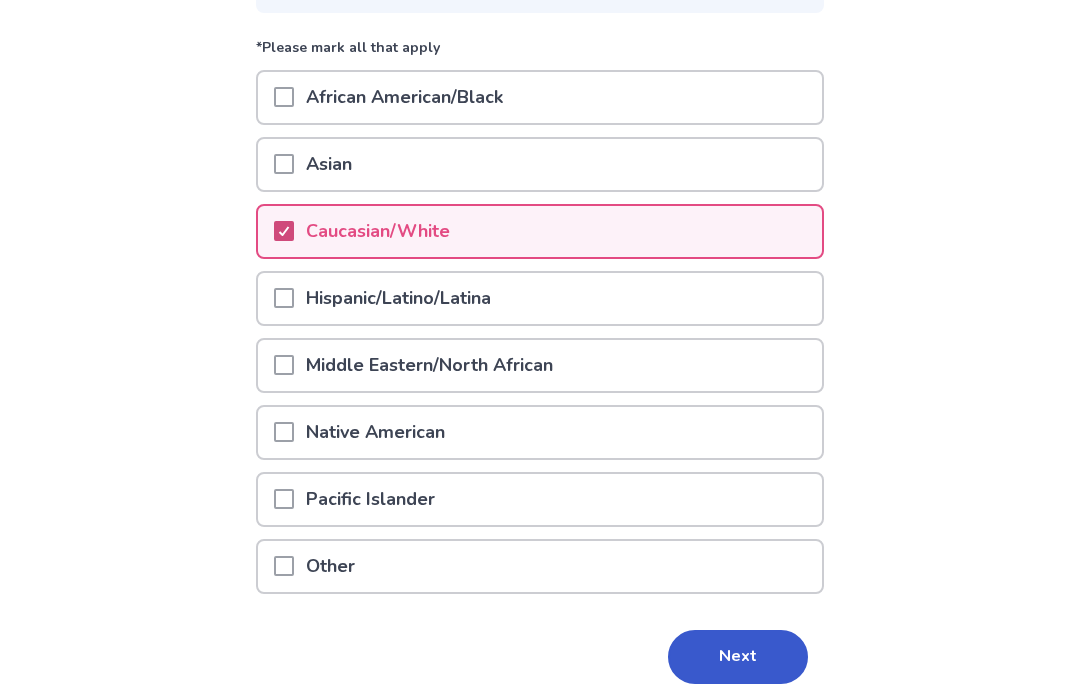 click on "Next" at bounding box center [738, 657] 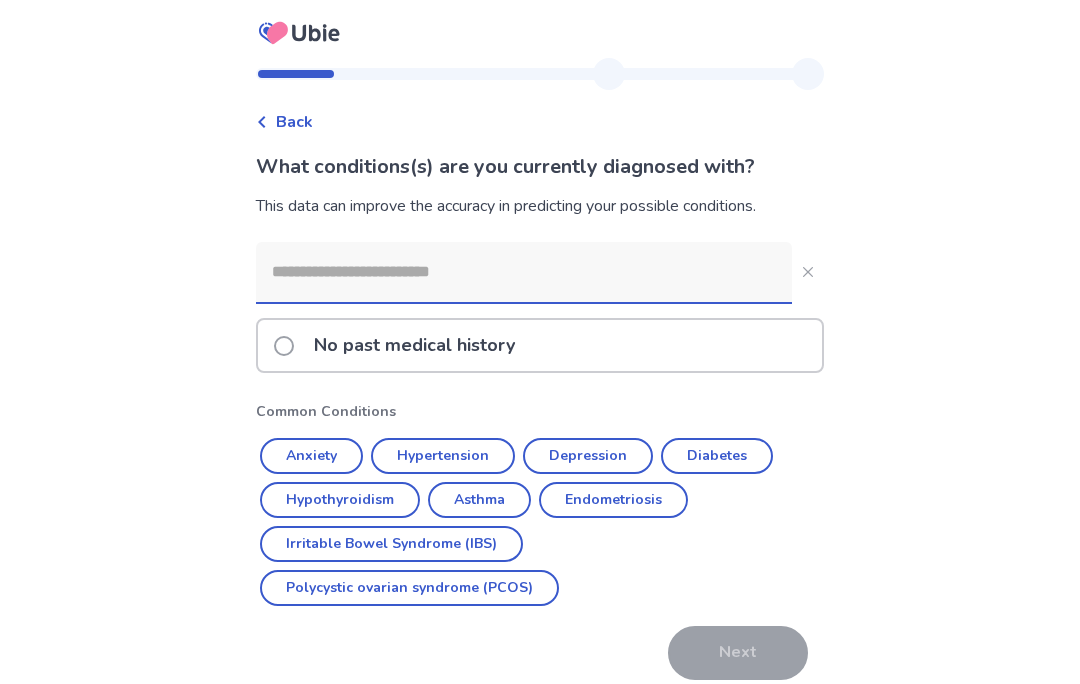 click on "Anxiety" at bounding box center (311, 456) 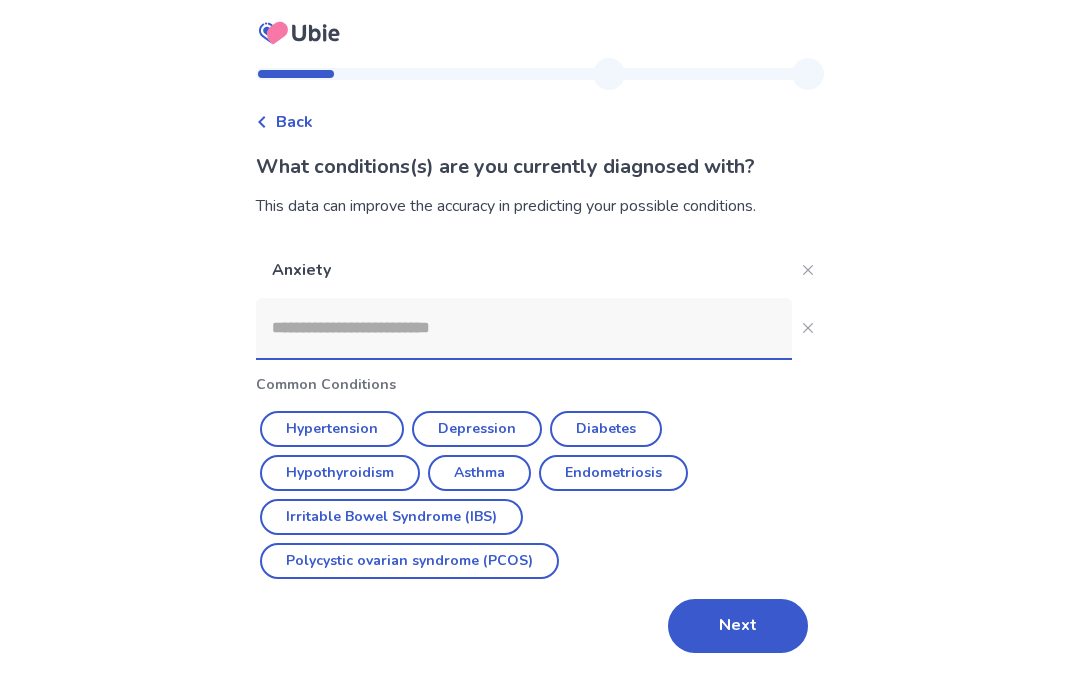 click on "Depression" at bounding box center (477, 429) 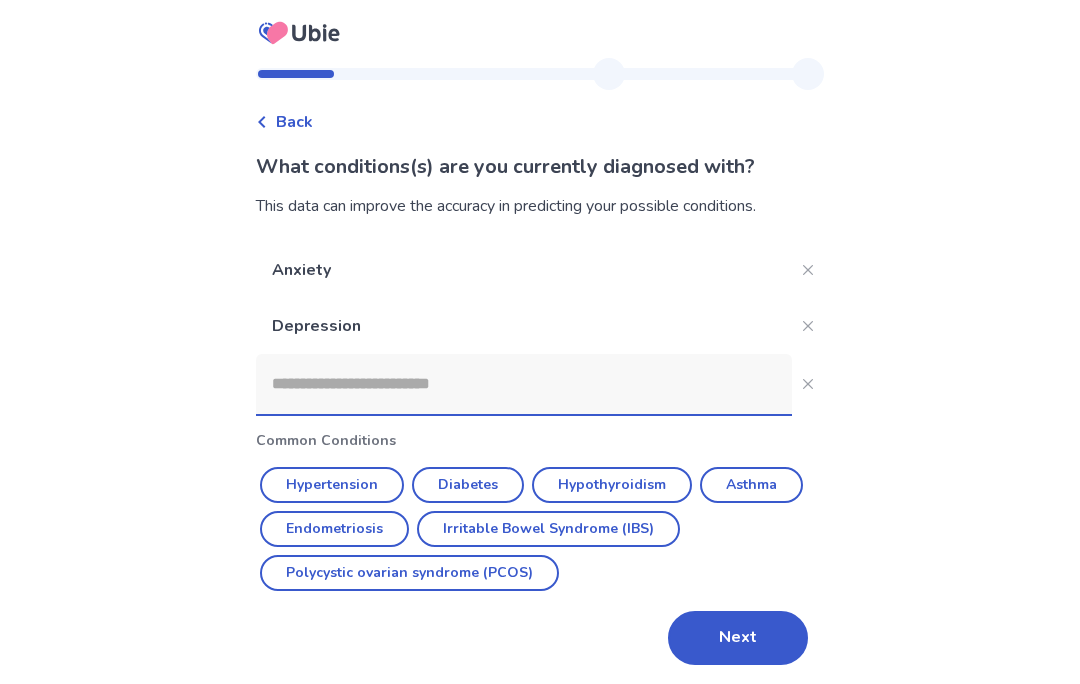 click at bounding box center (524, 384) 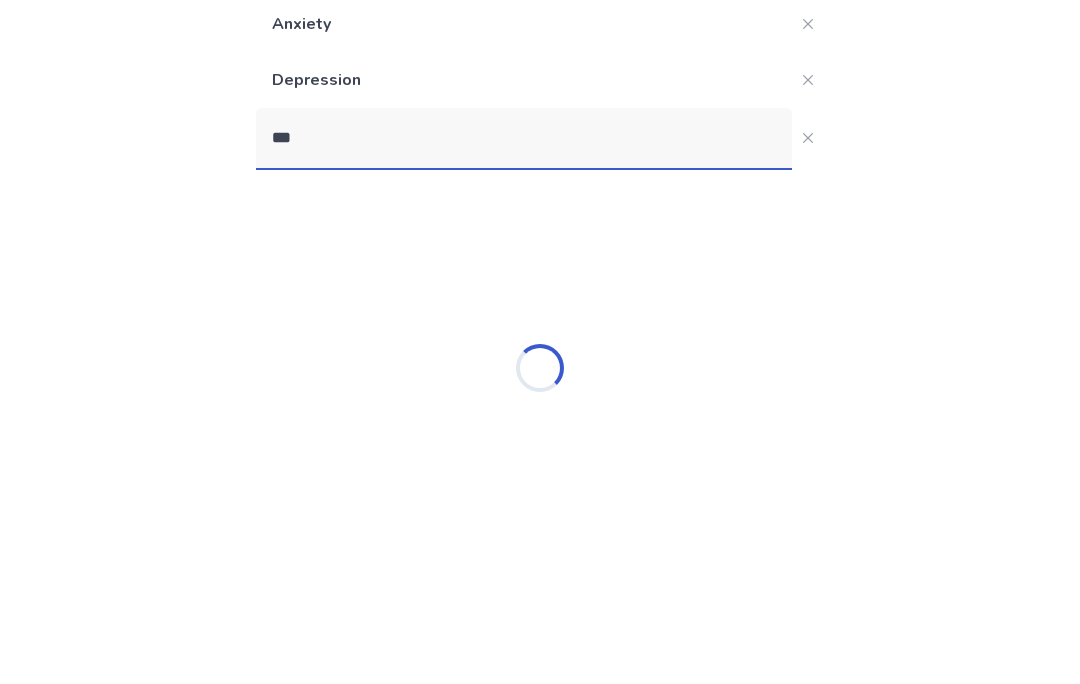 type on "****" 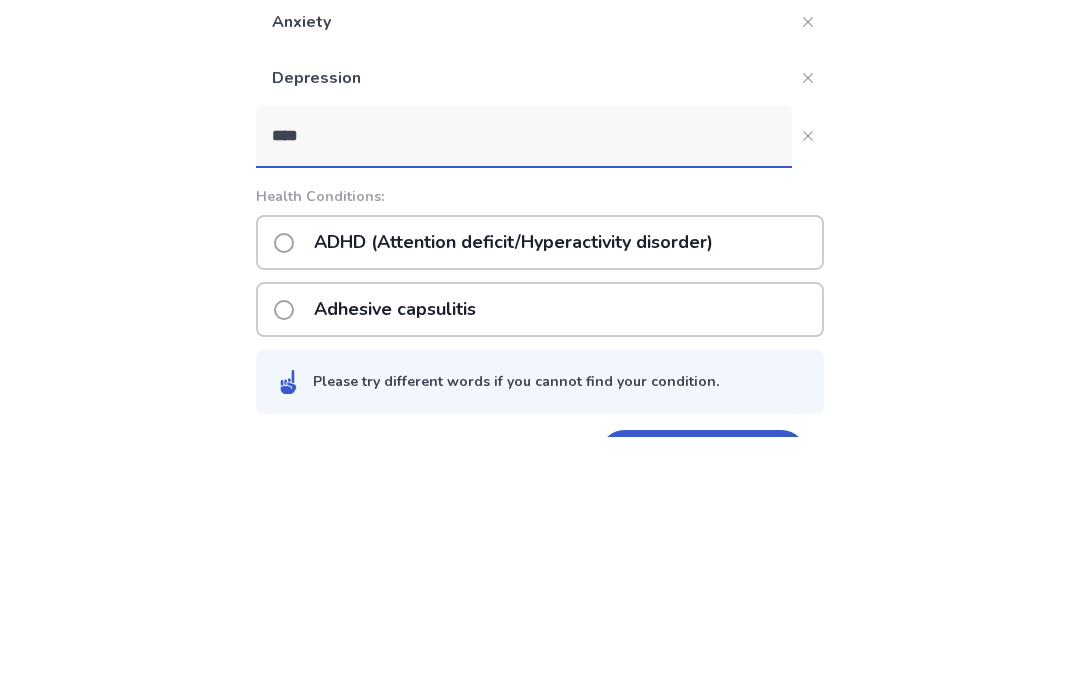click on "ADHD (Attention deficit/Hyperactivity disorder)" at bounding box center (513, 490) 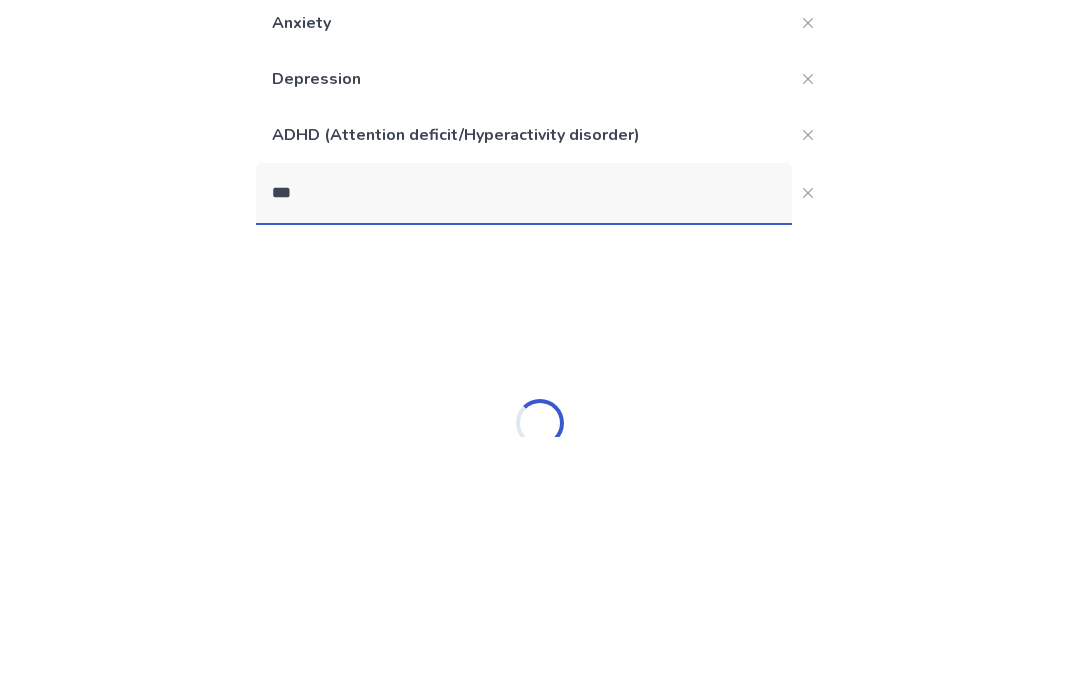 type on "****" 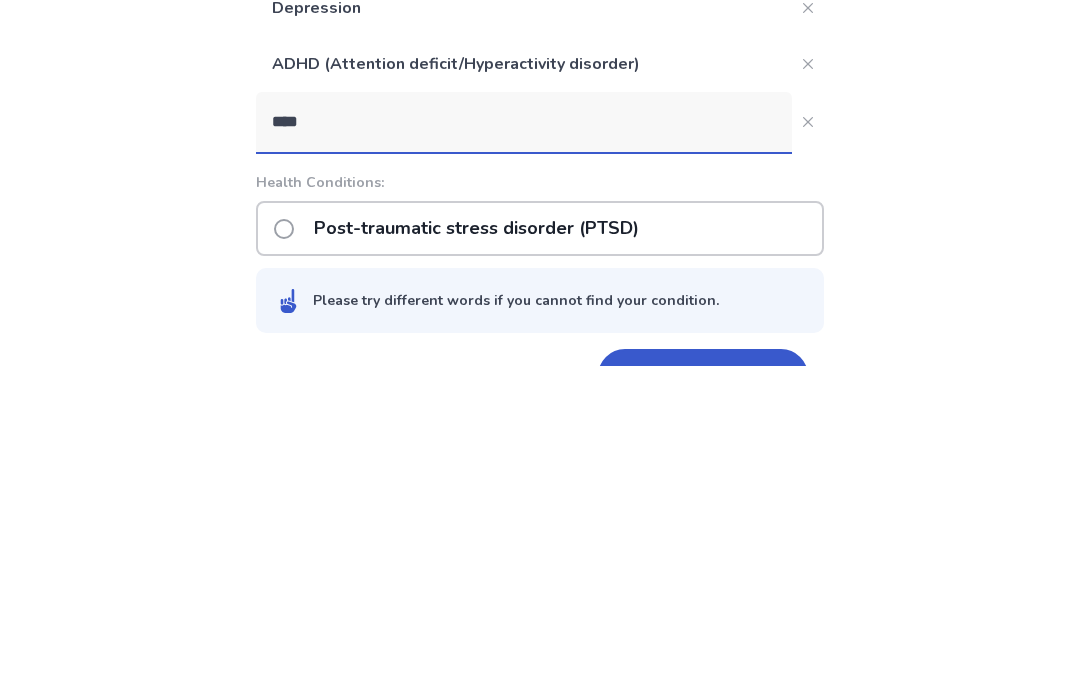 click on "Post-traumatic stress disorder (PTSD)" at bounding box center (476, 546) 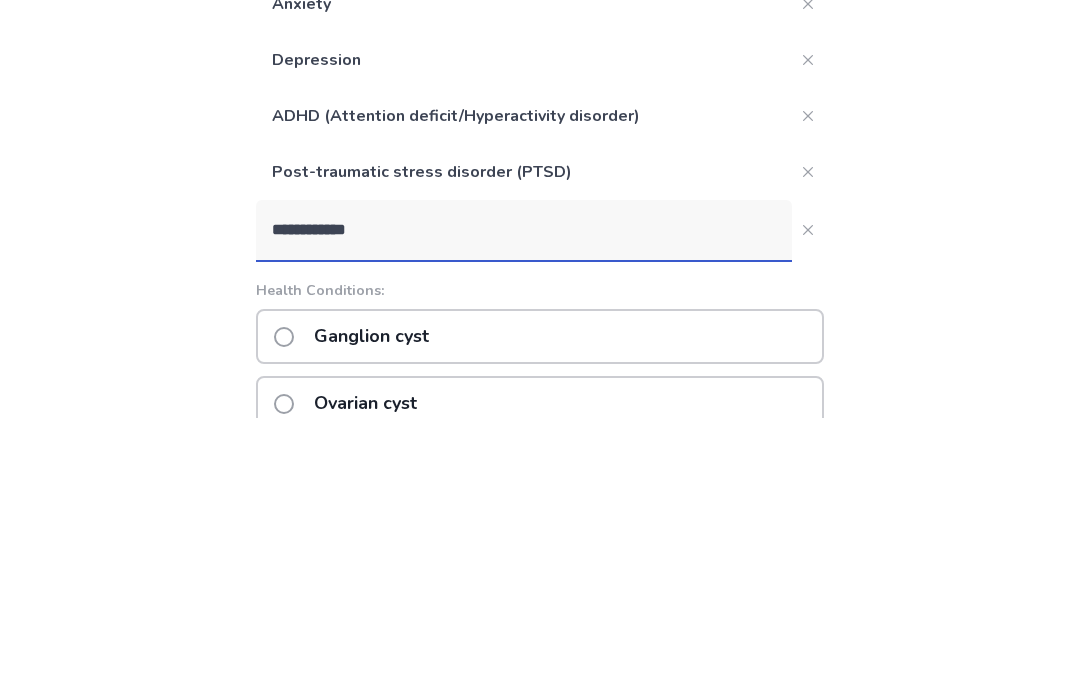 scroll, scrollTop: 266, scrollLeft: 0, axis: vertical 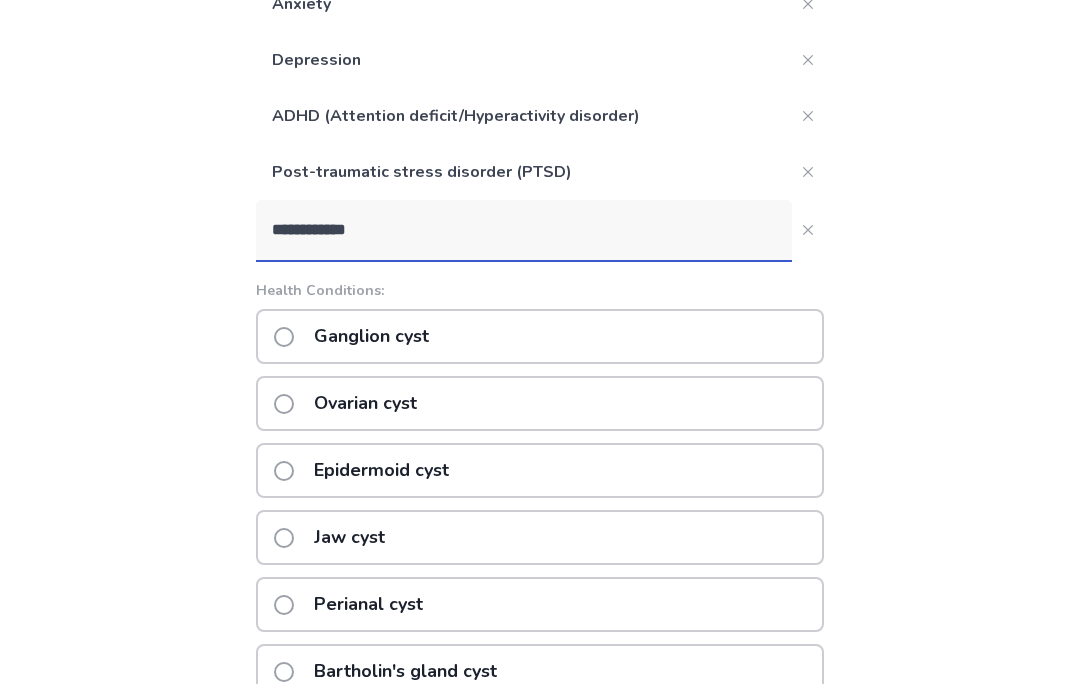 type on "**********" 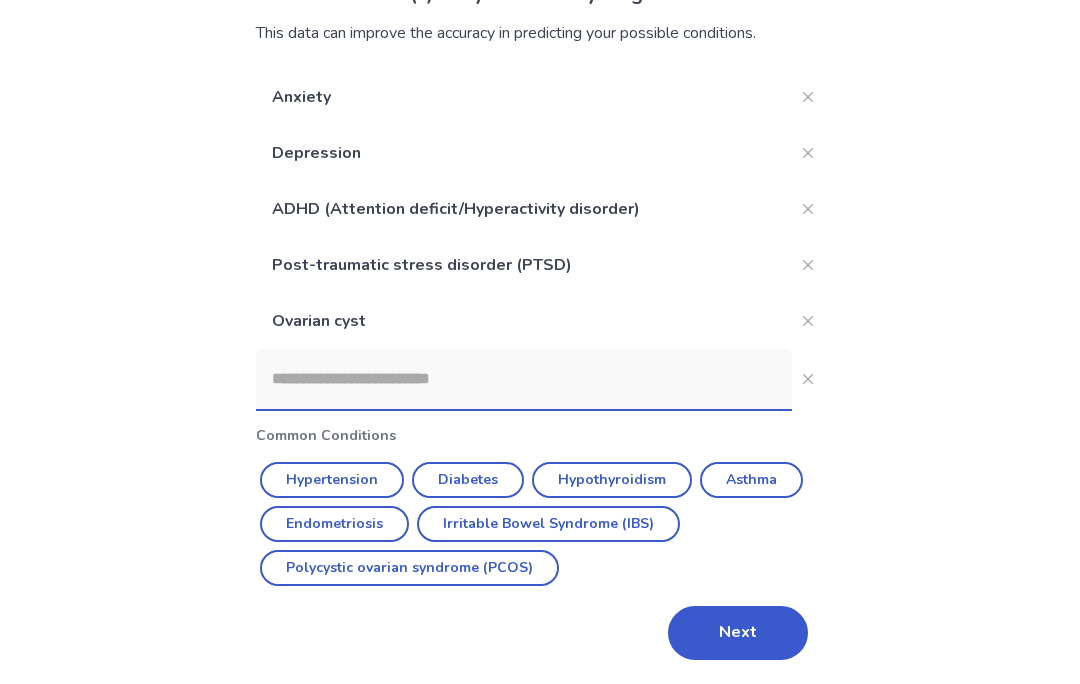 scroll, scrollTop: 173, scrollLeft: 0, axis: vertical 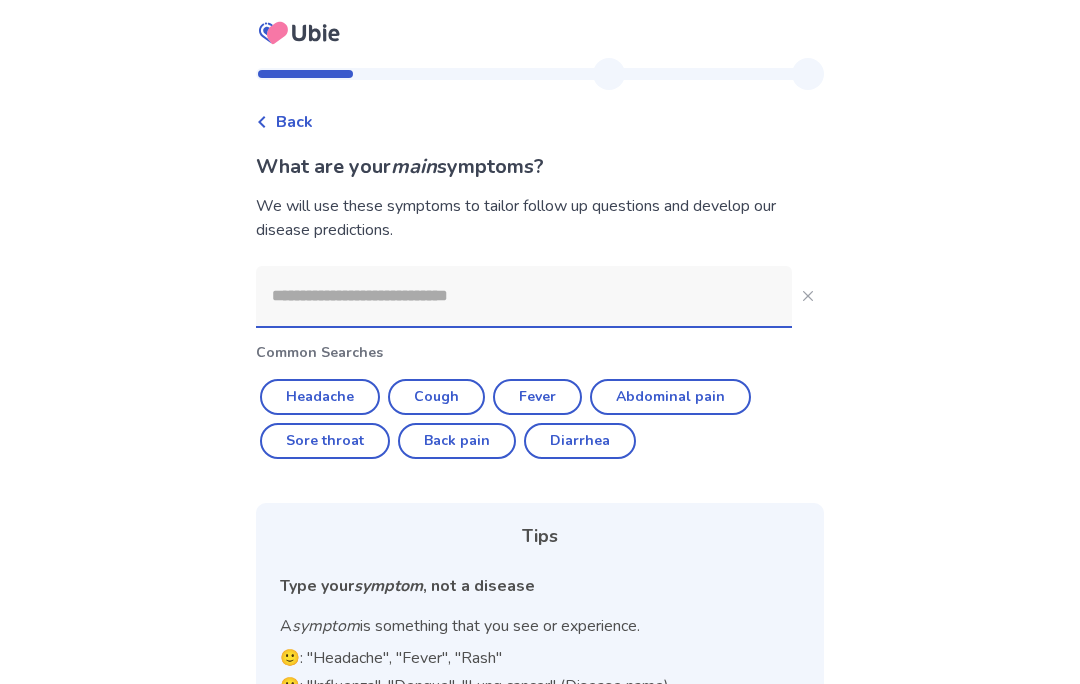 click 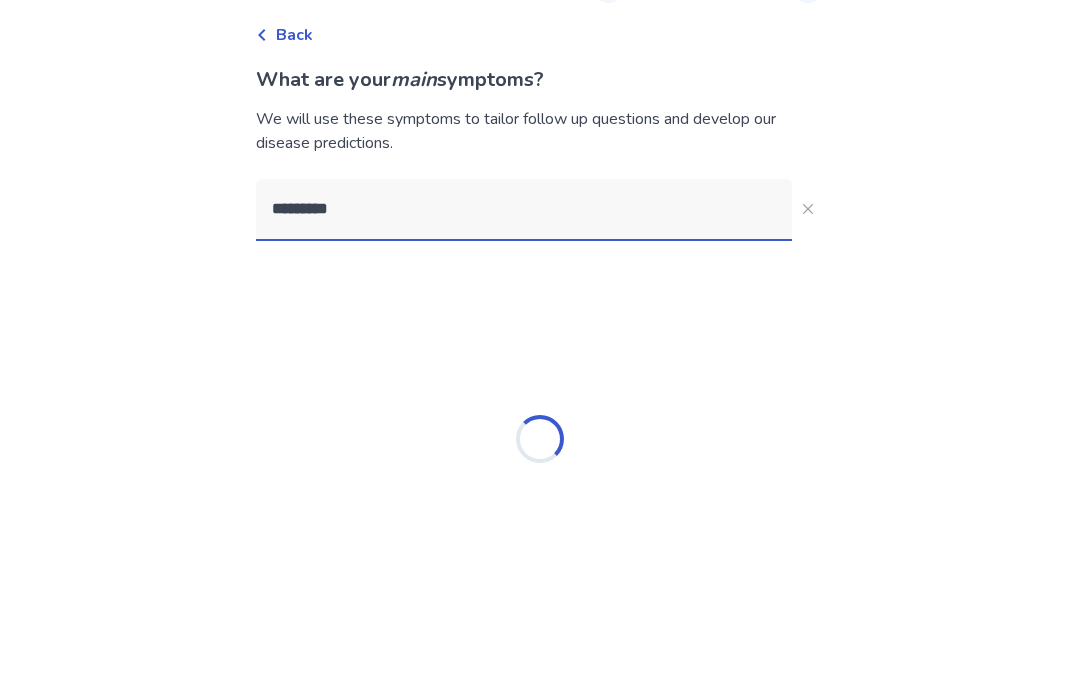type on "**********" 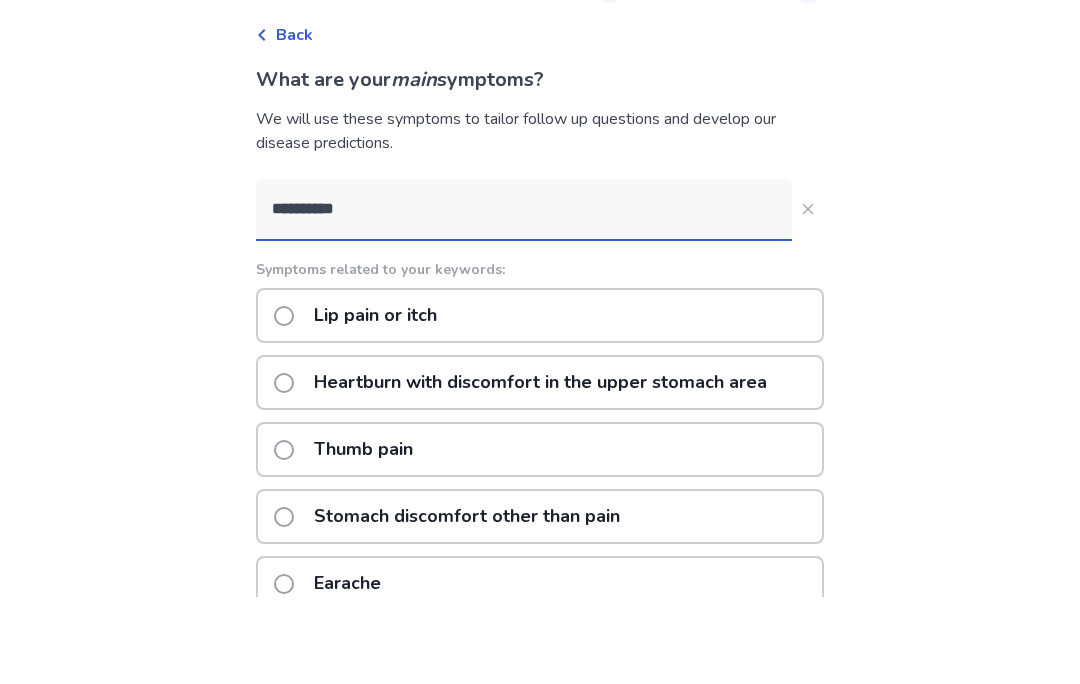 scroll, scrollTop: 87, scrollLeft: 0, axis: vertical 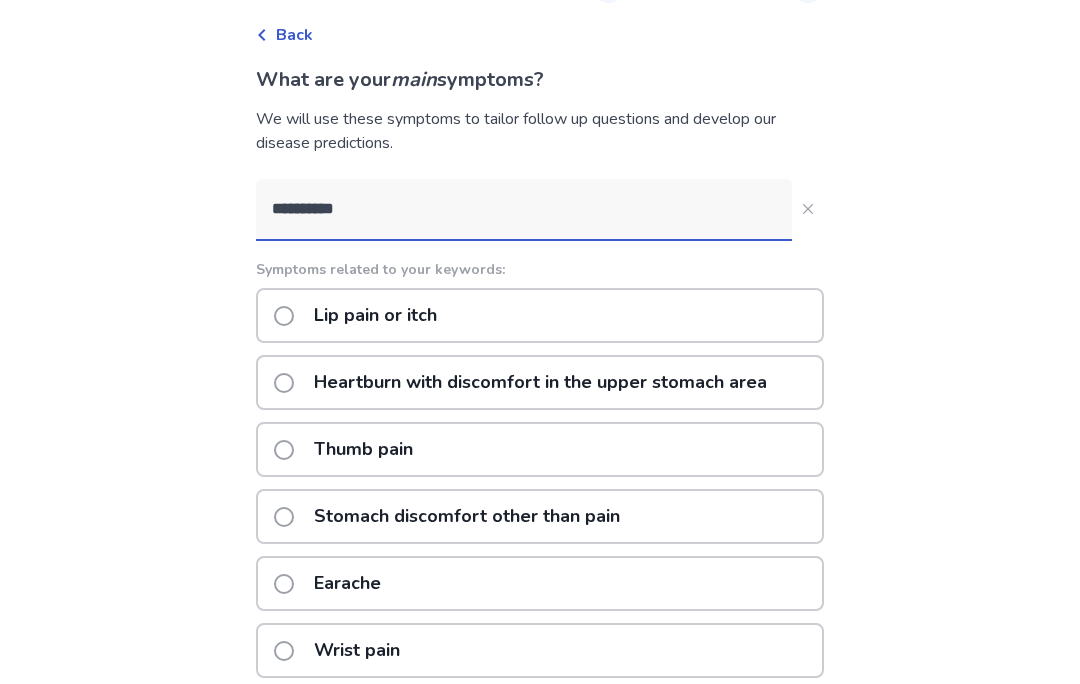 click on "Stomach discomfort other than pain" 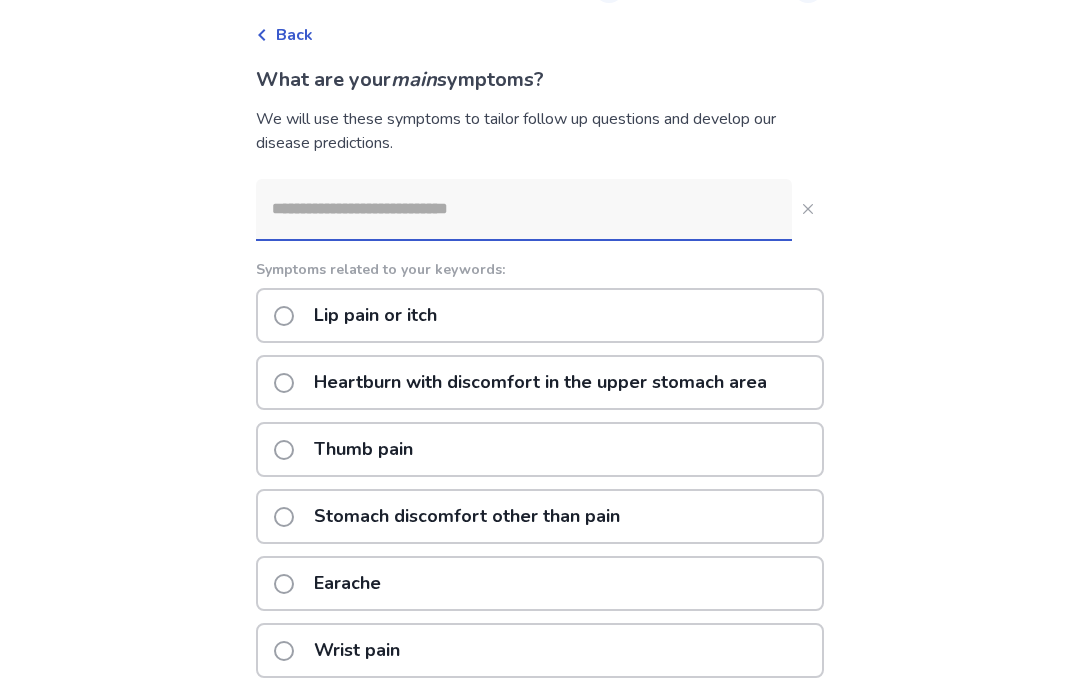 scroll, scrollTop: 0, scrollLeft: 0, axis: both 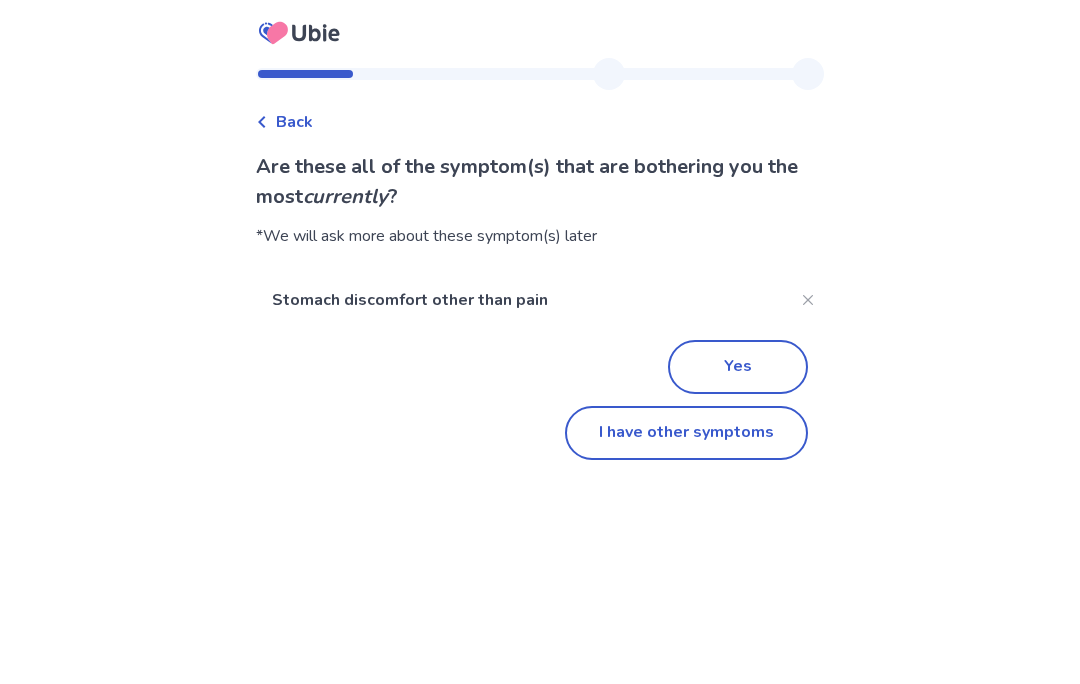 click on "I have other symptoms" 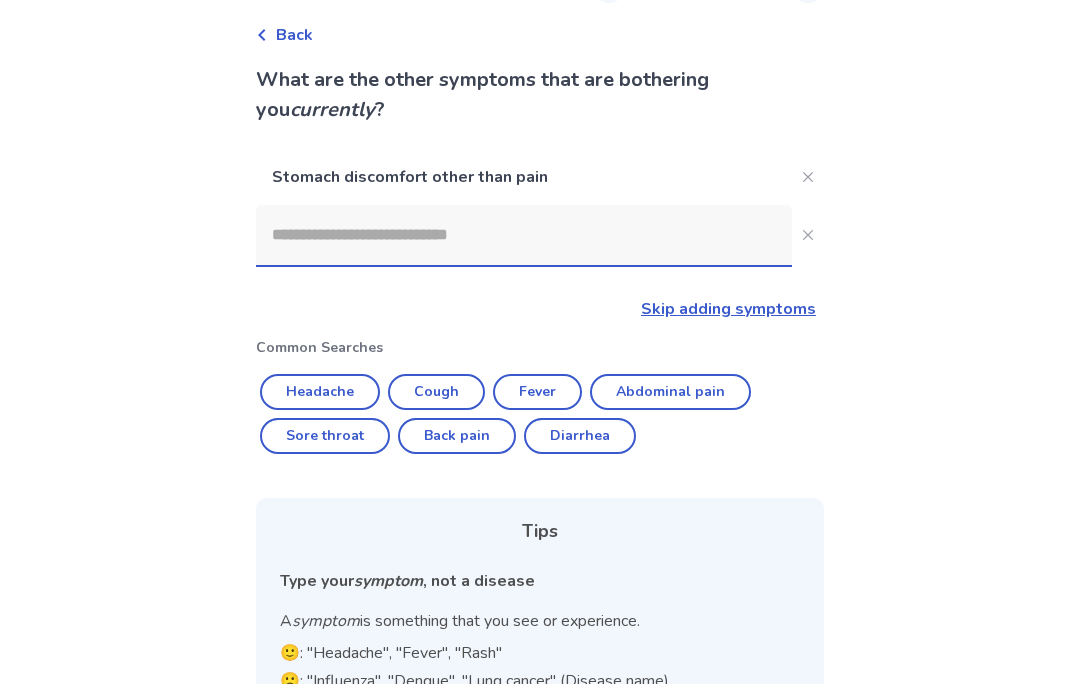 click 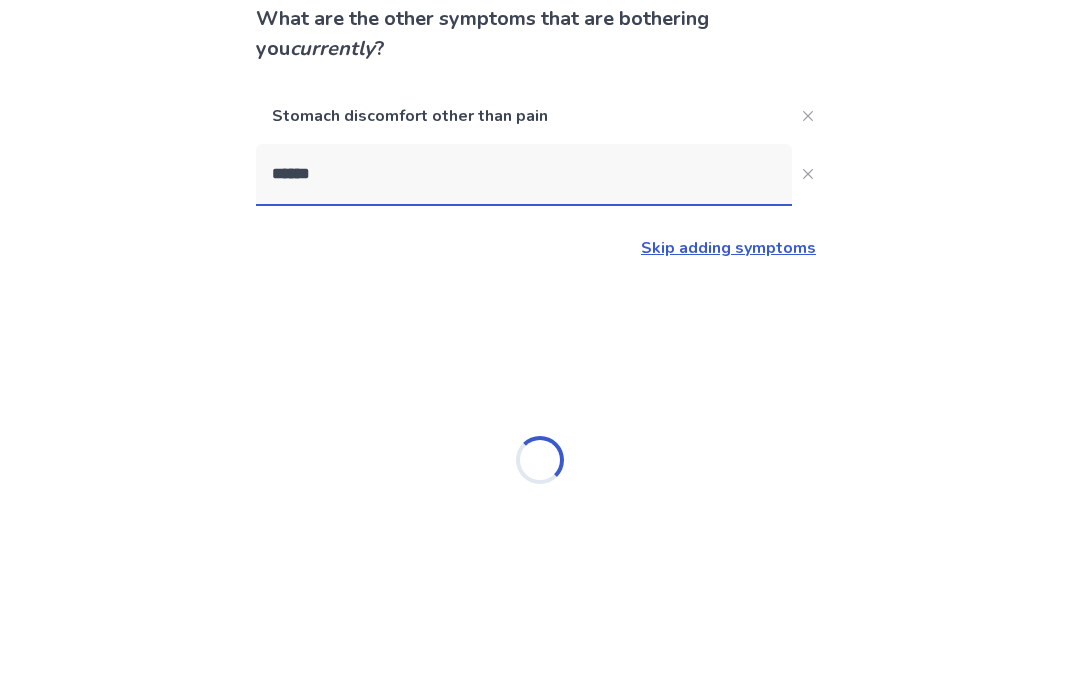 type on "*******" 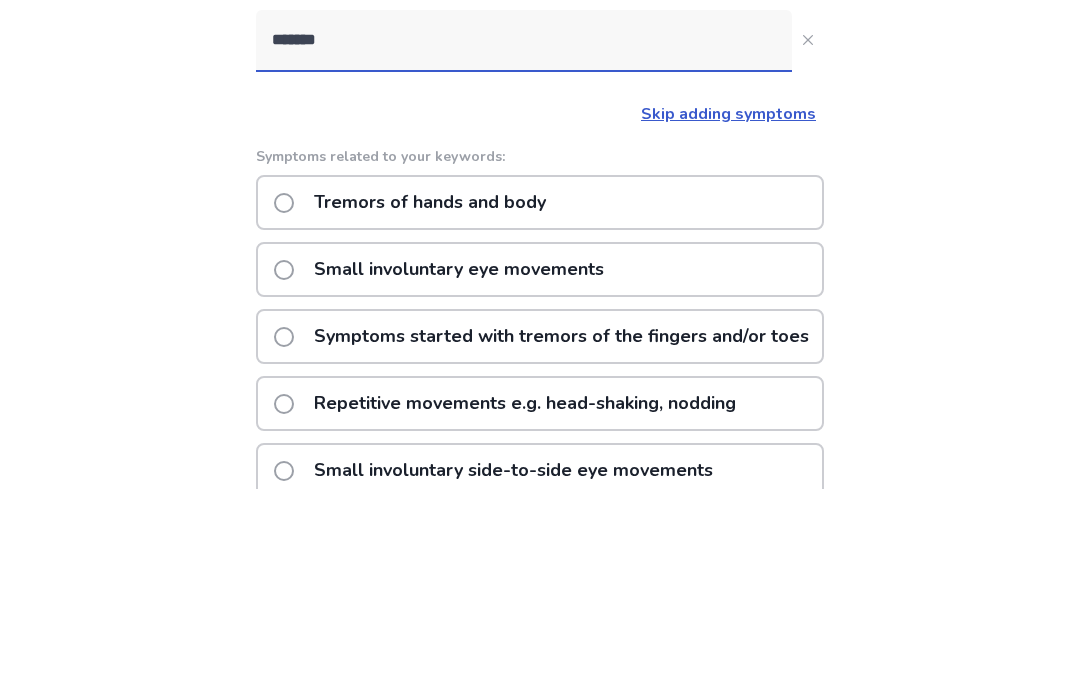 click on "Tremors of hands and body" 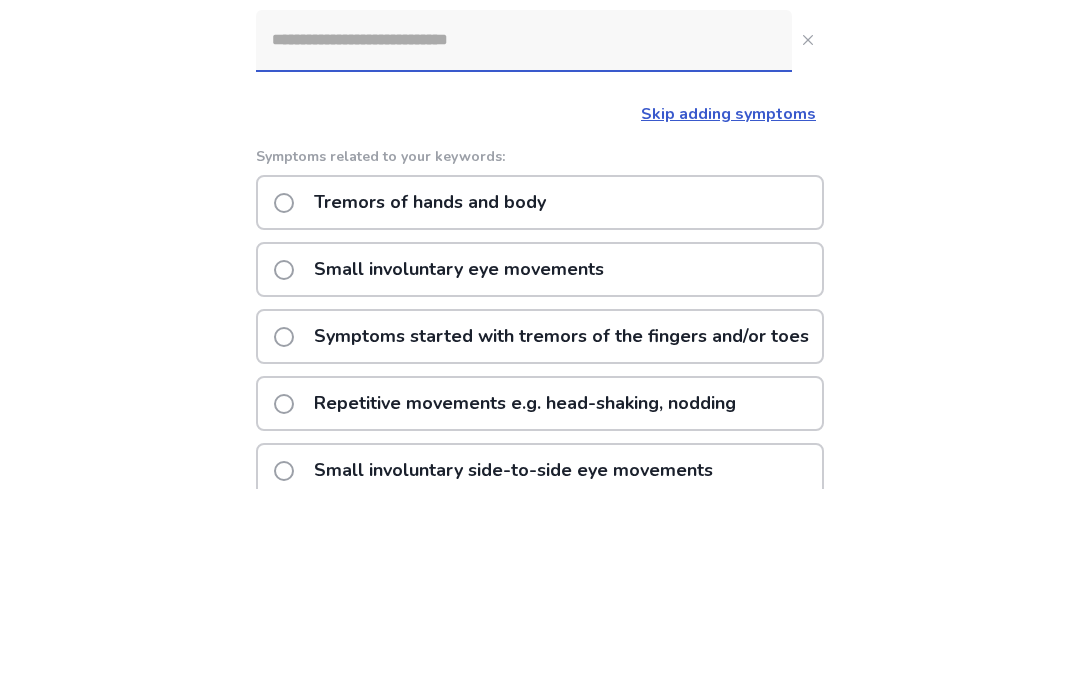scroll, scrollTop: 0, scrollLeft: 0, axis: both 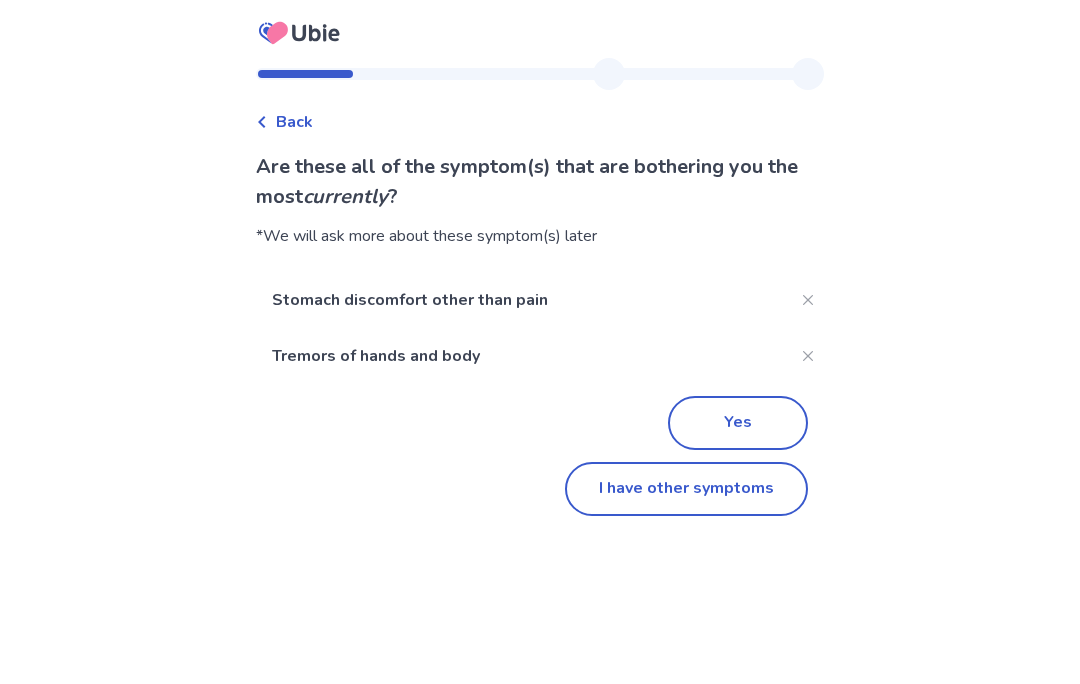 click on "I have other symptoms" 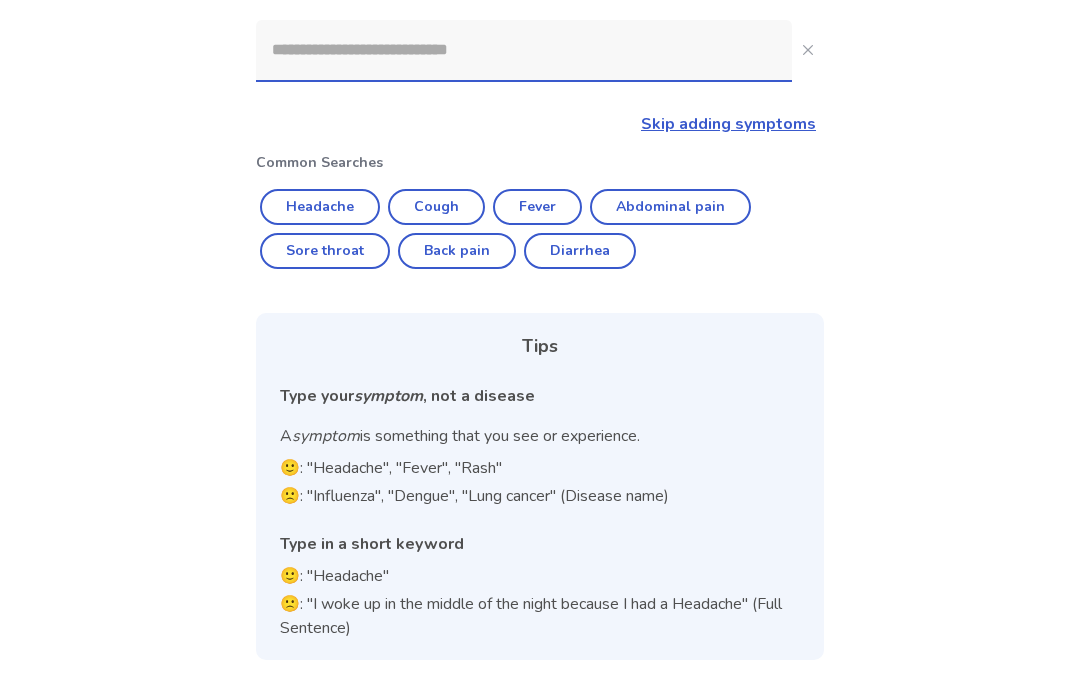 click 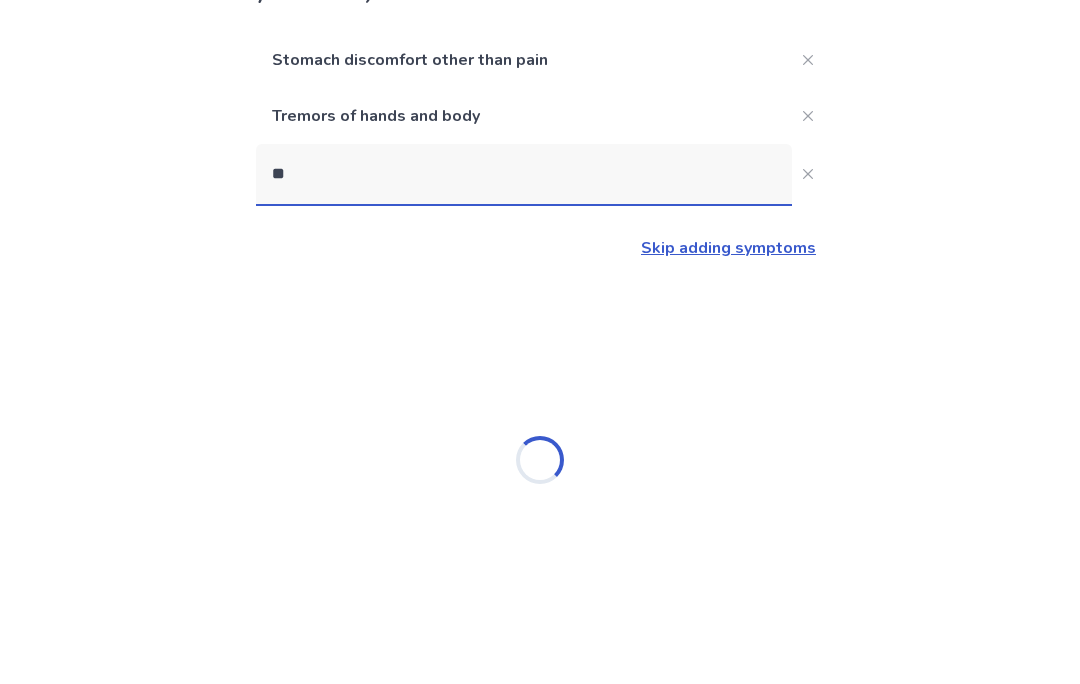 scroll, scrollTop: 204, scrollLeft: 0, axis: vertical 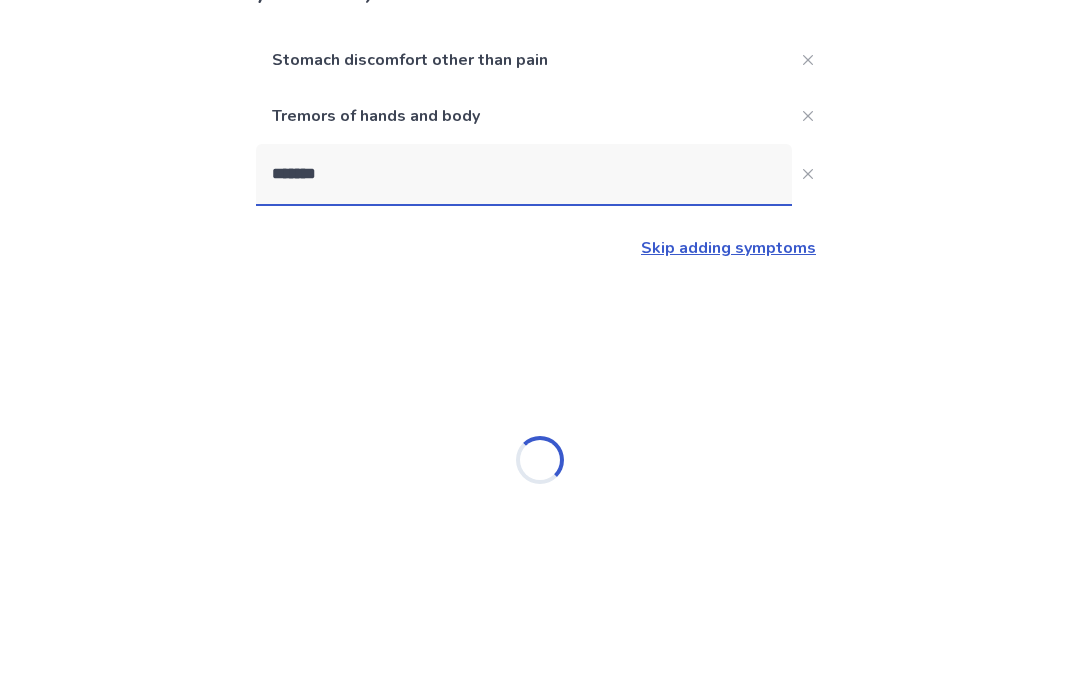 type on "********" 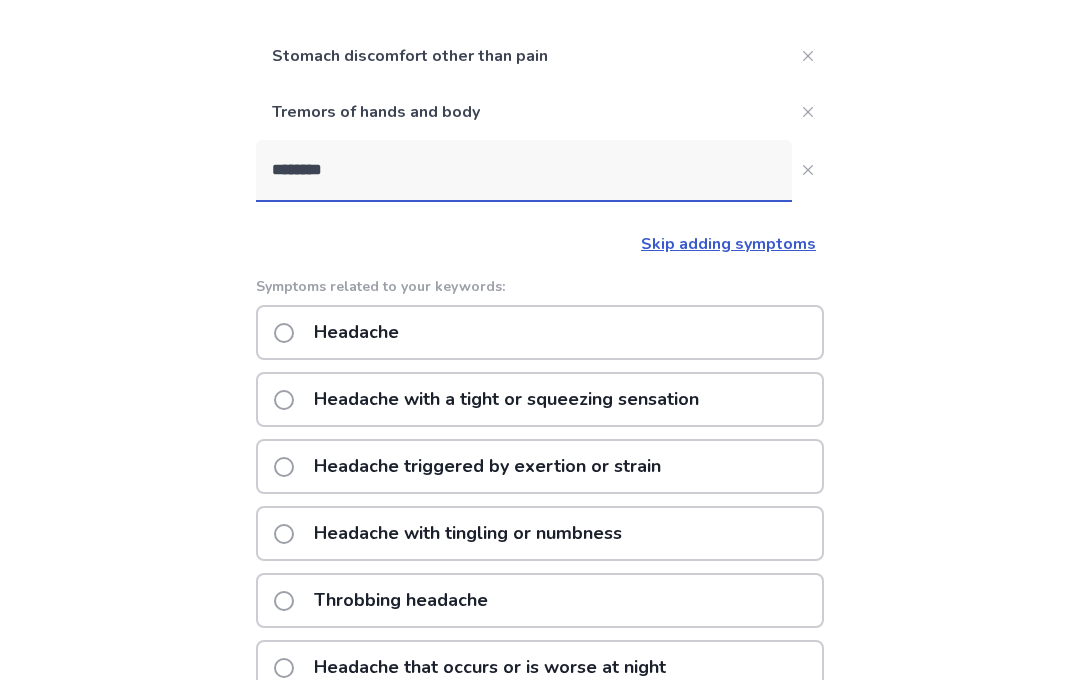 click on "Headache" 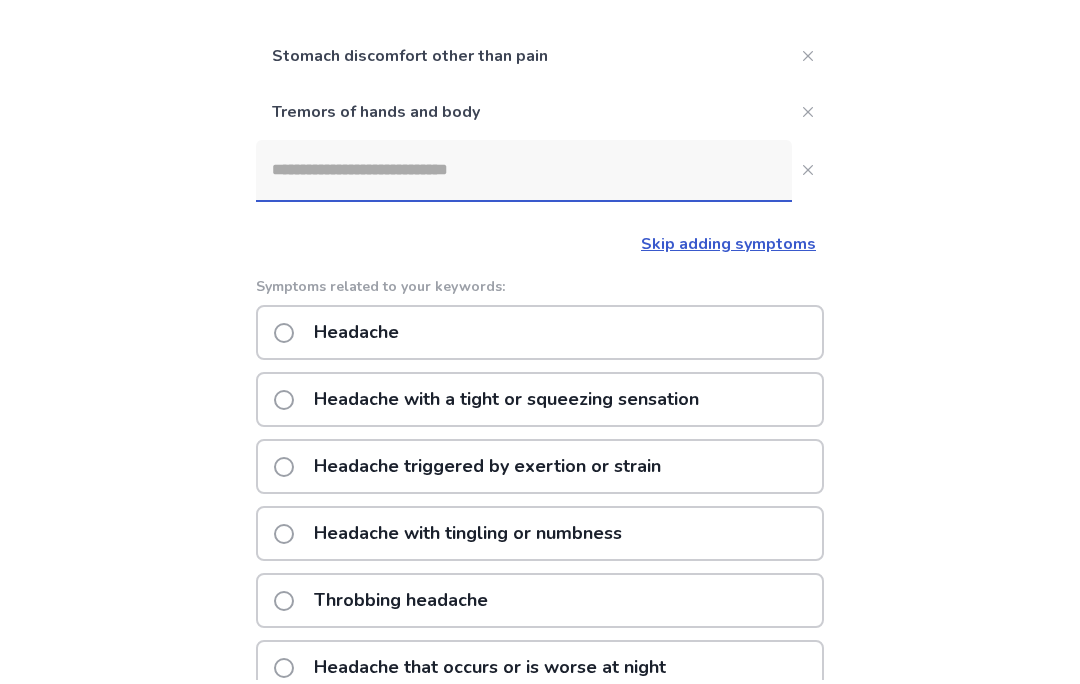 scroll, scrollTop: 0, scrollLeft: 0, axis: both 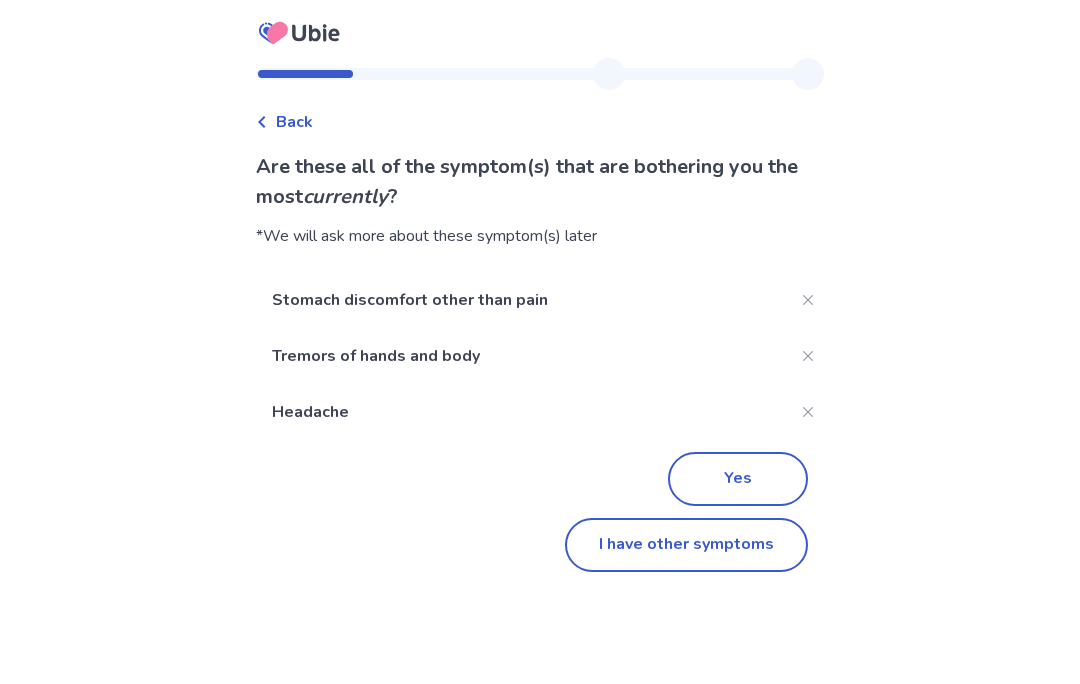 click on "I have other symptoms" 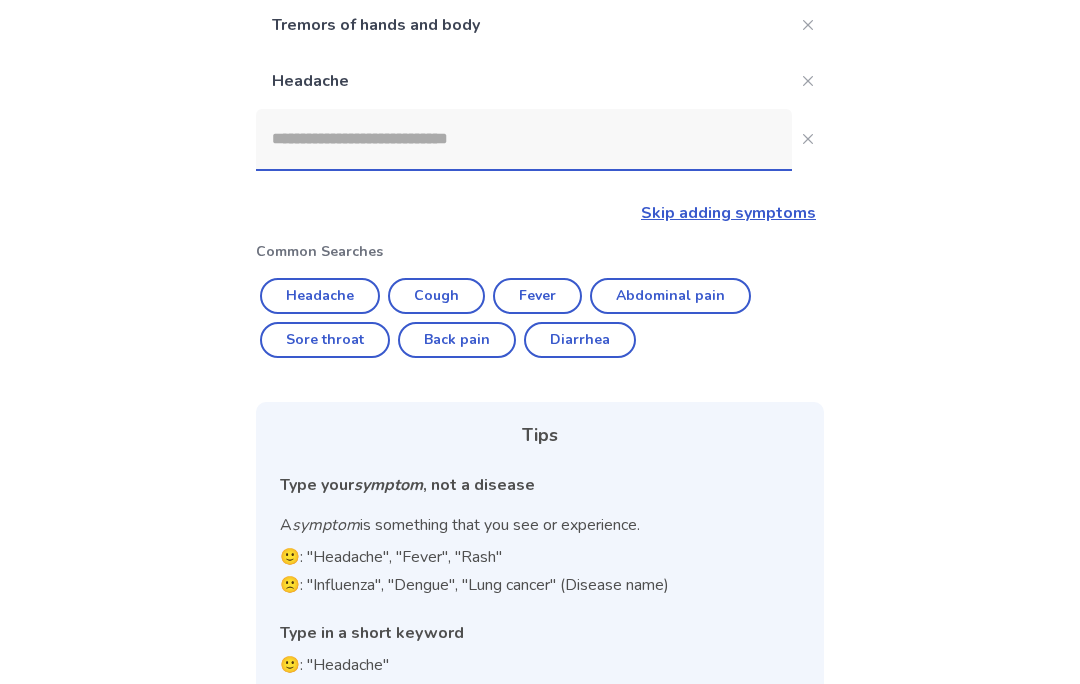 click 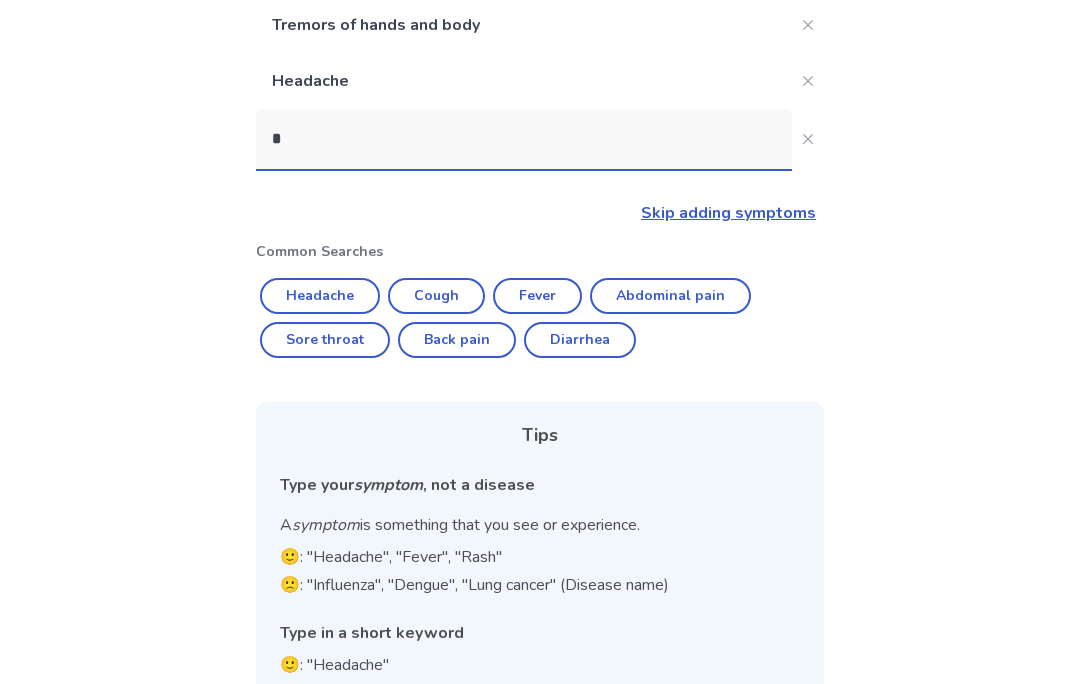 scroll, scrollTop: 260, scrollLeft: 0, axis: vertical 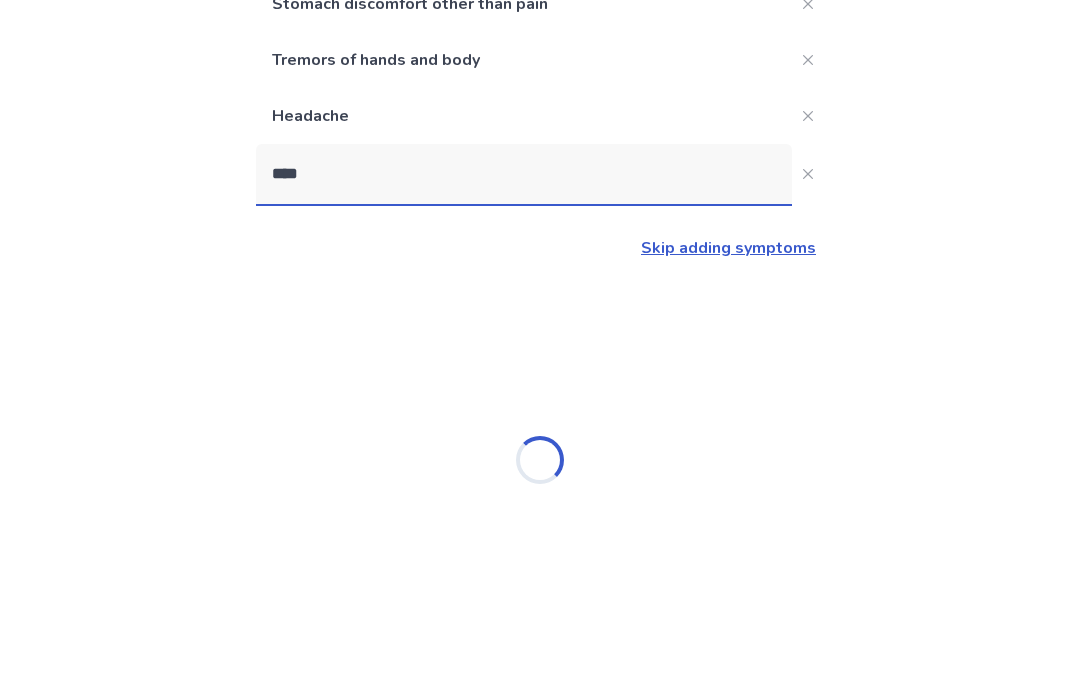 type on "*****" 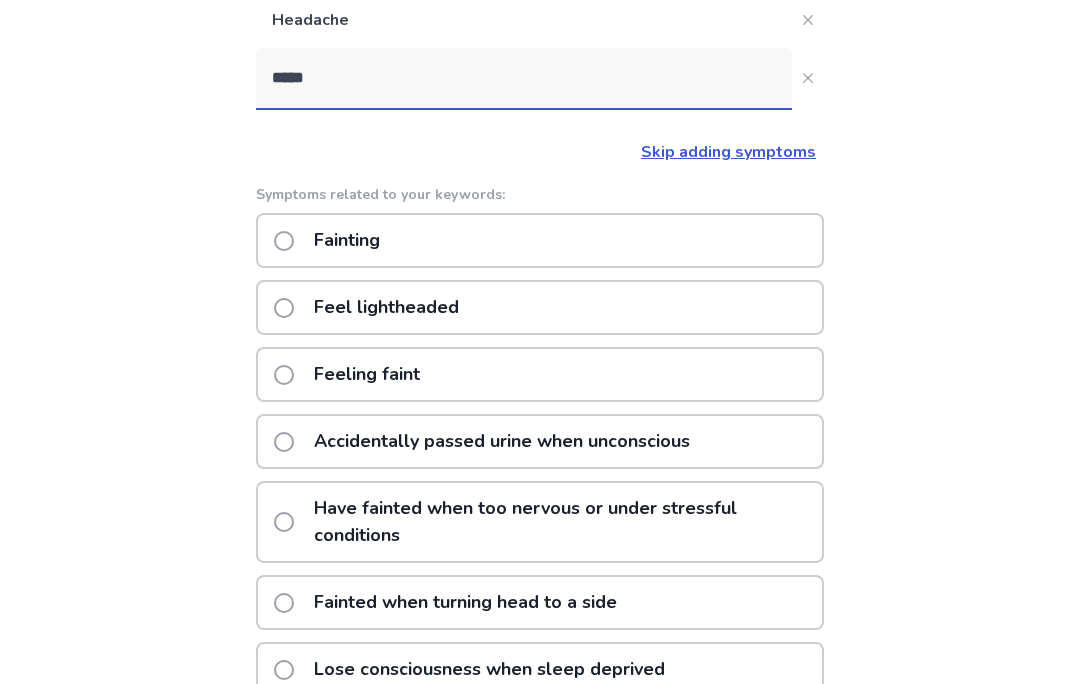scroll, scrollTop: 356, scrollLeft: 0, axis: vertical 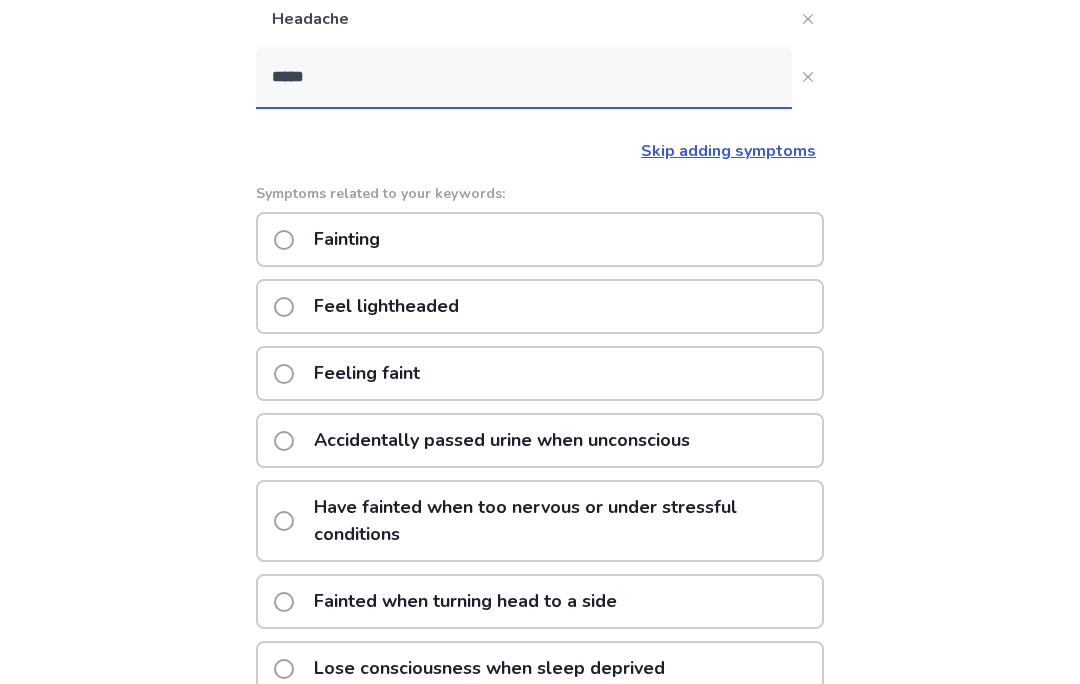 click 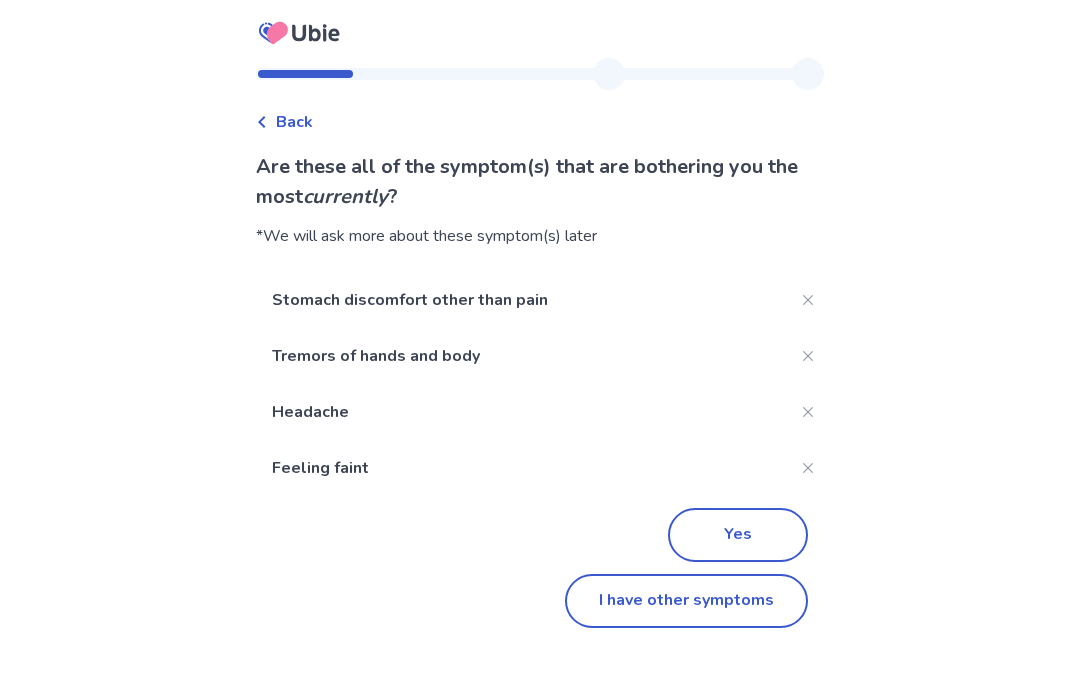 click on "I have other symptoms" 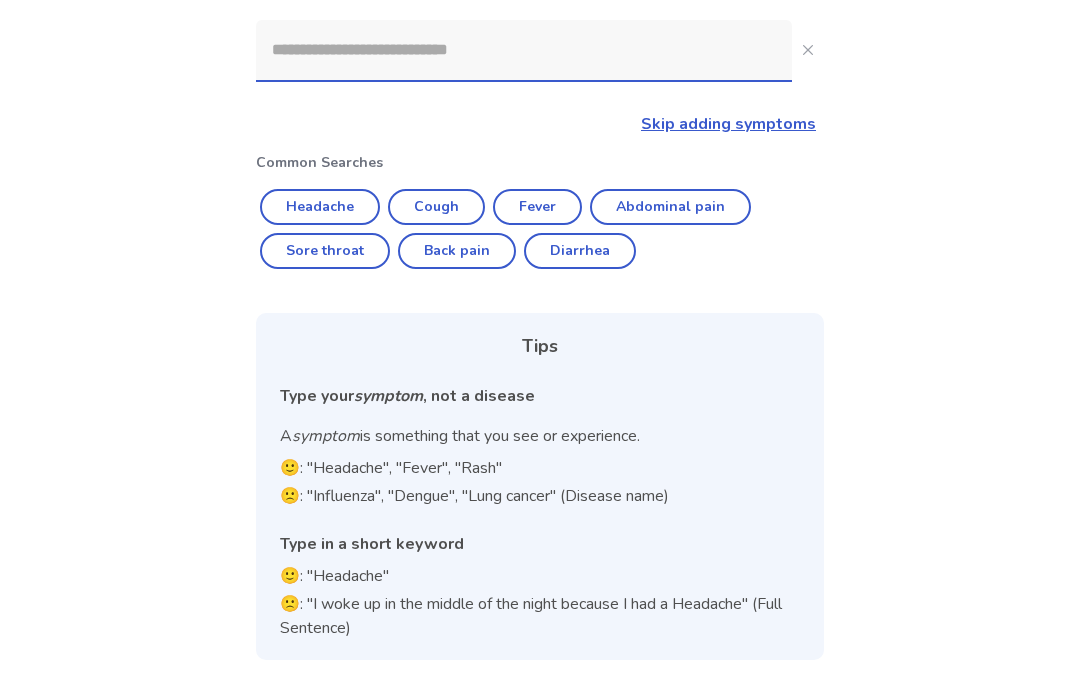 click 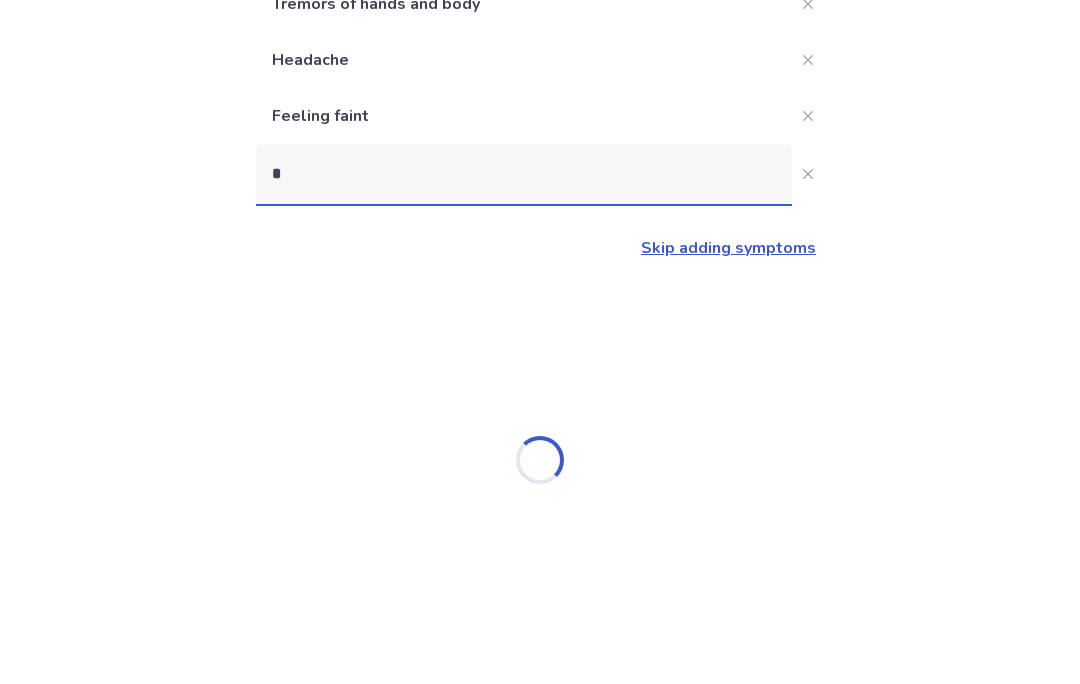 scroll, scrollTop: 316, scrollLeft: 0, axis: vertical 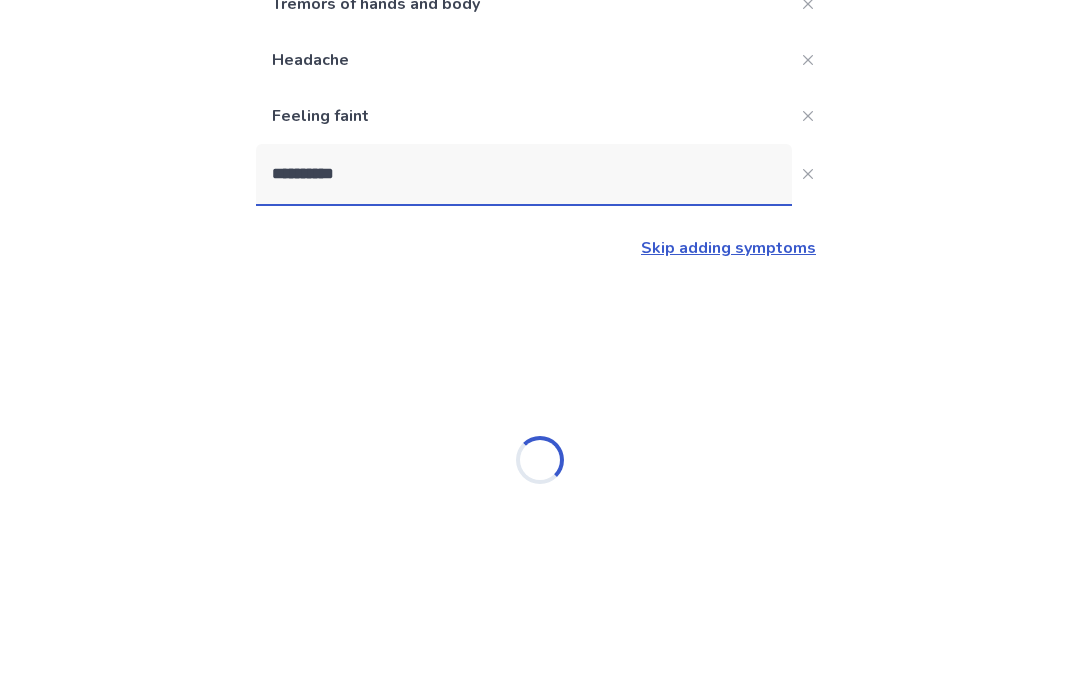 type on "**********" 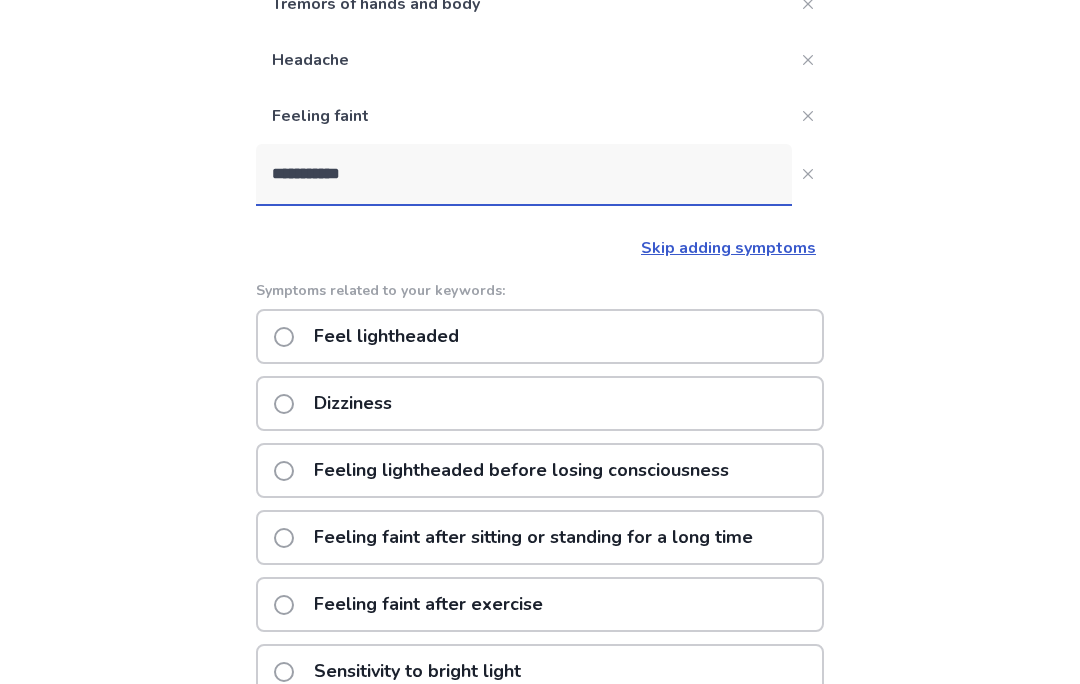 click on "Feel lightheaded" 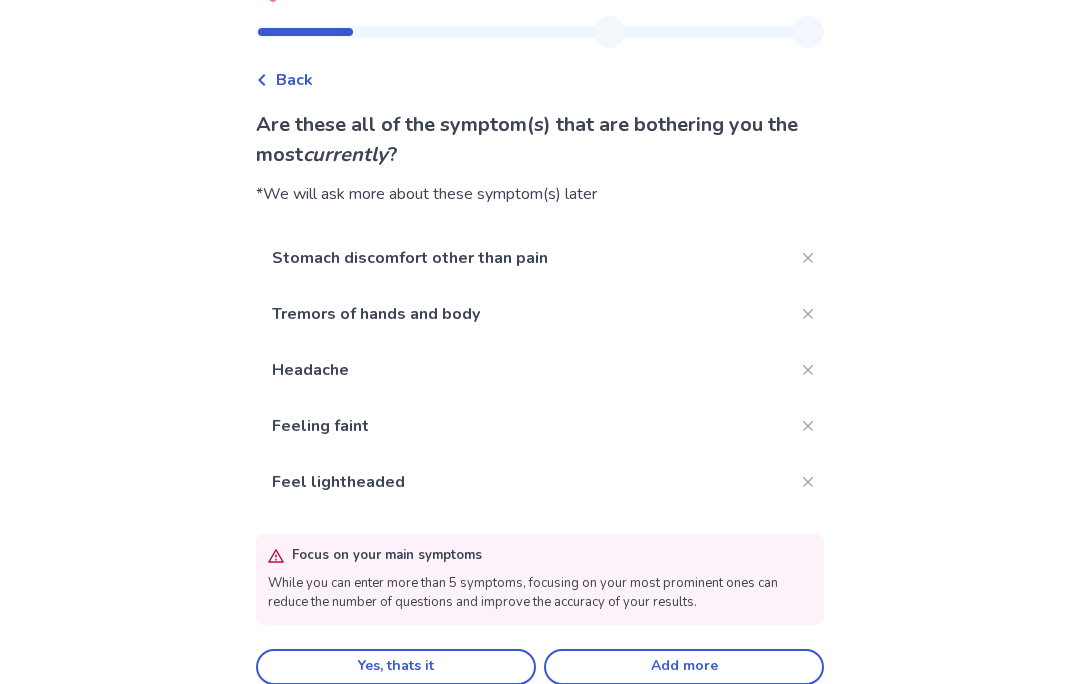 scroll, scrollTop: 87, scrollLeft: 0, axis: vertical 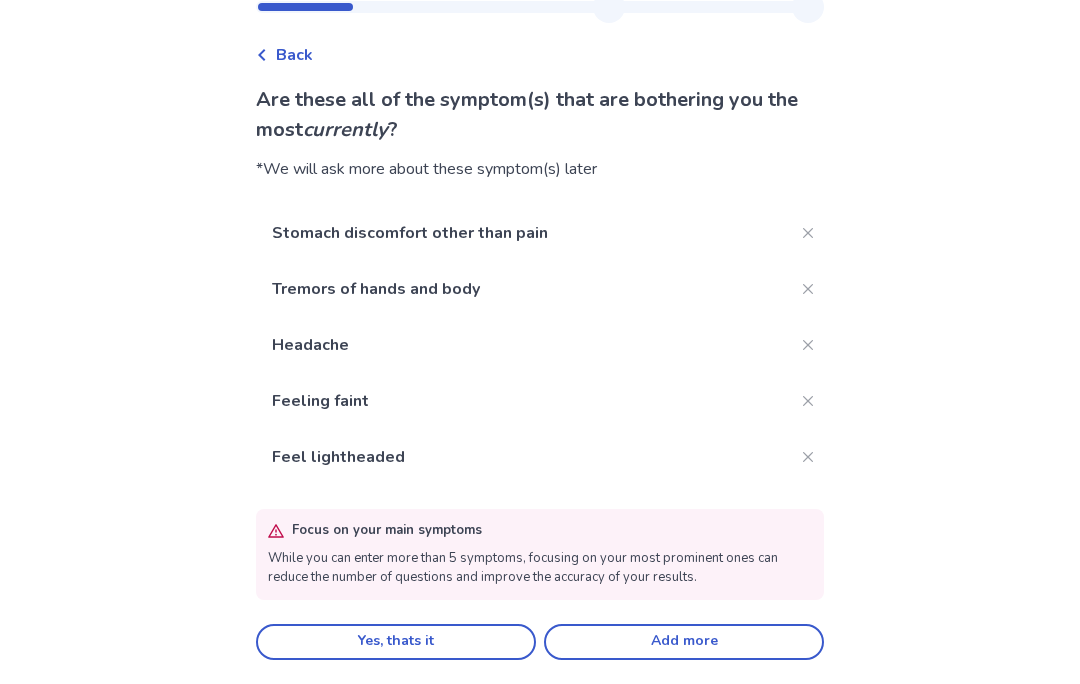 click on "Yes, thats it" 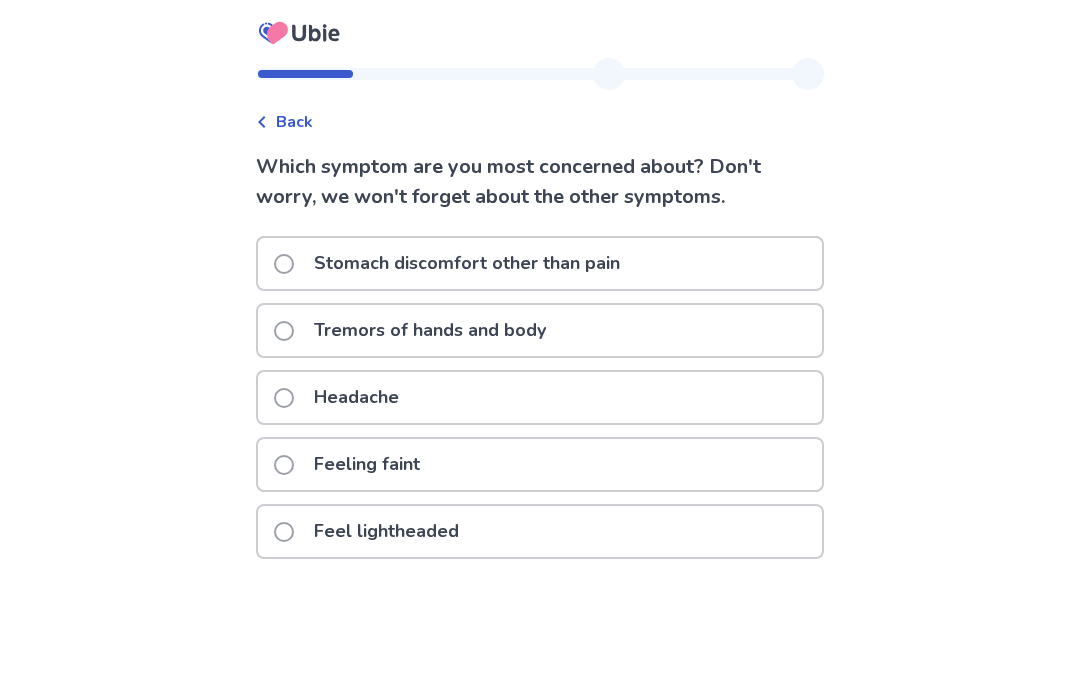 click on "Feeling faint" 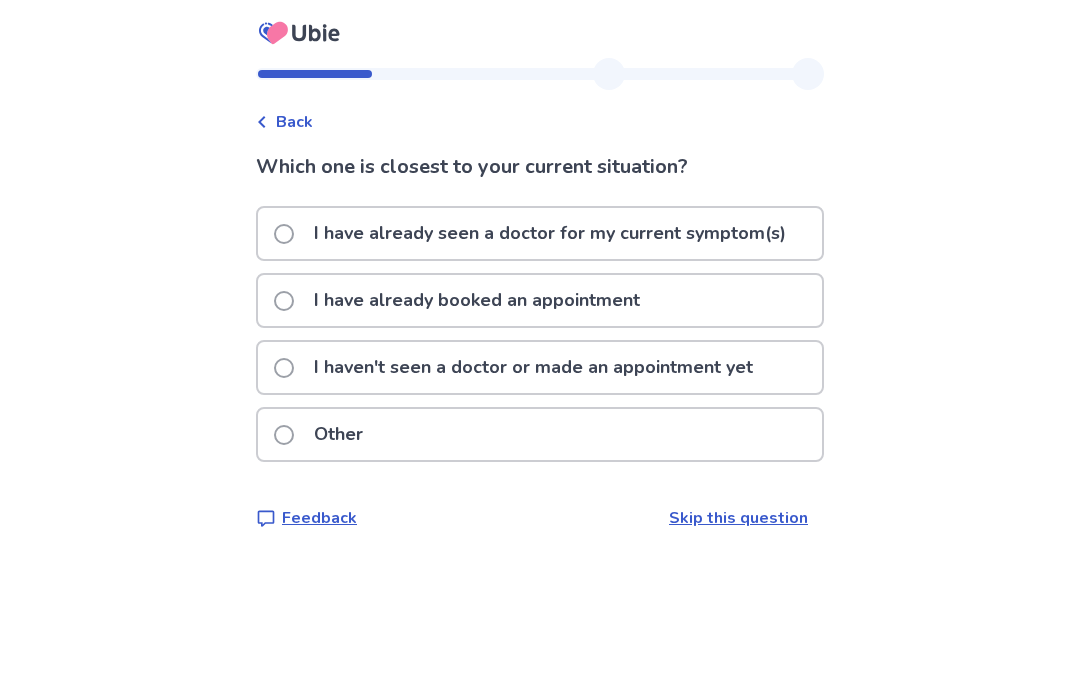 click on "I haven't seen a doctor or made an appointment yet" at bounding box center (519, 367) 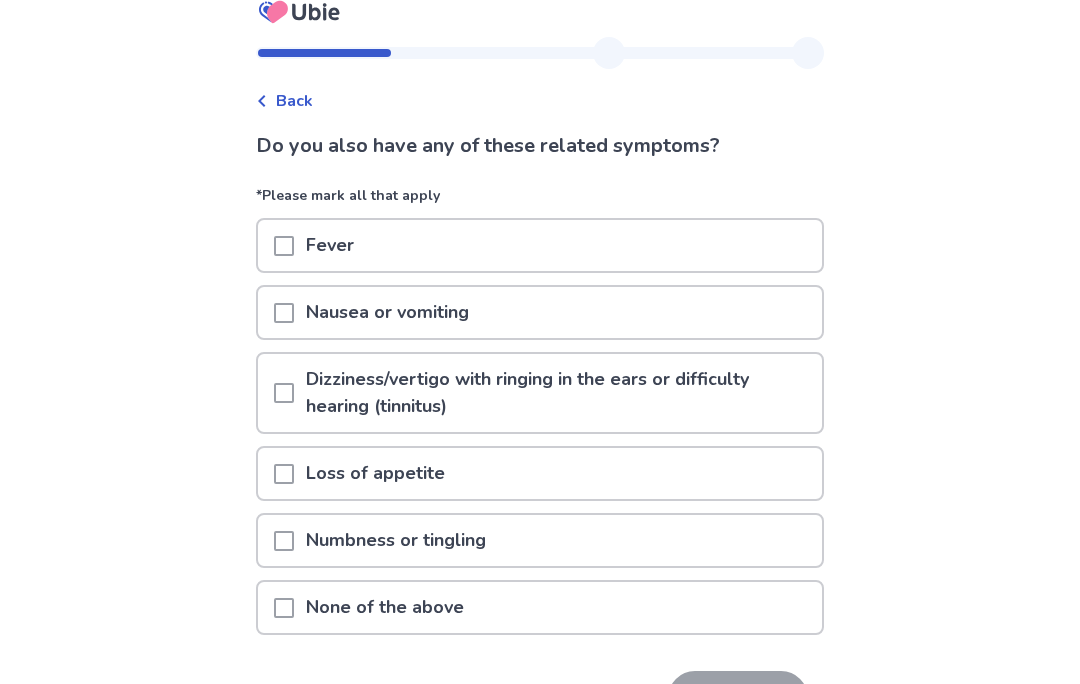 click on "Loss of appetite" at bounding box center (540, 474) 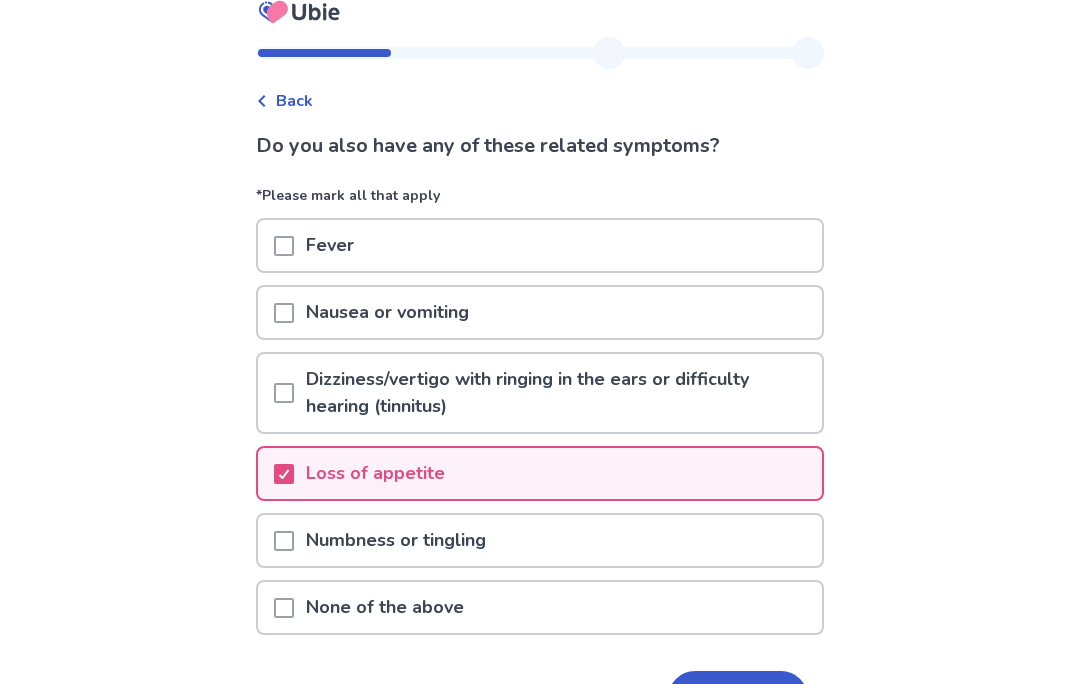 click on "Next" at bounding box center (738, 698) 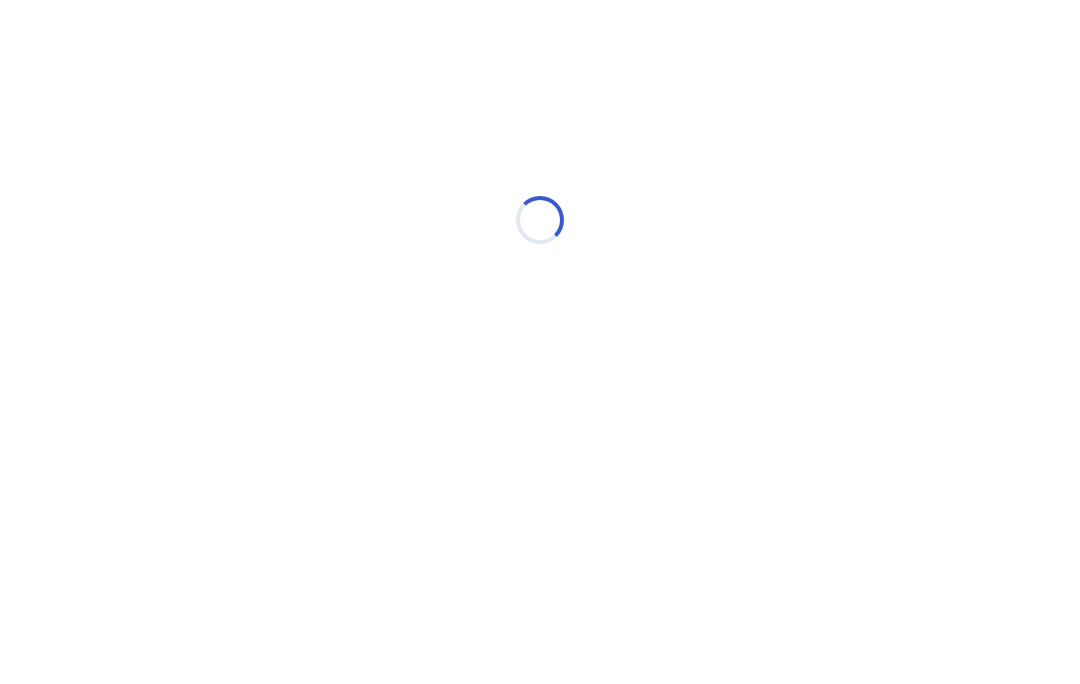 select on "*" 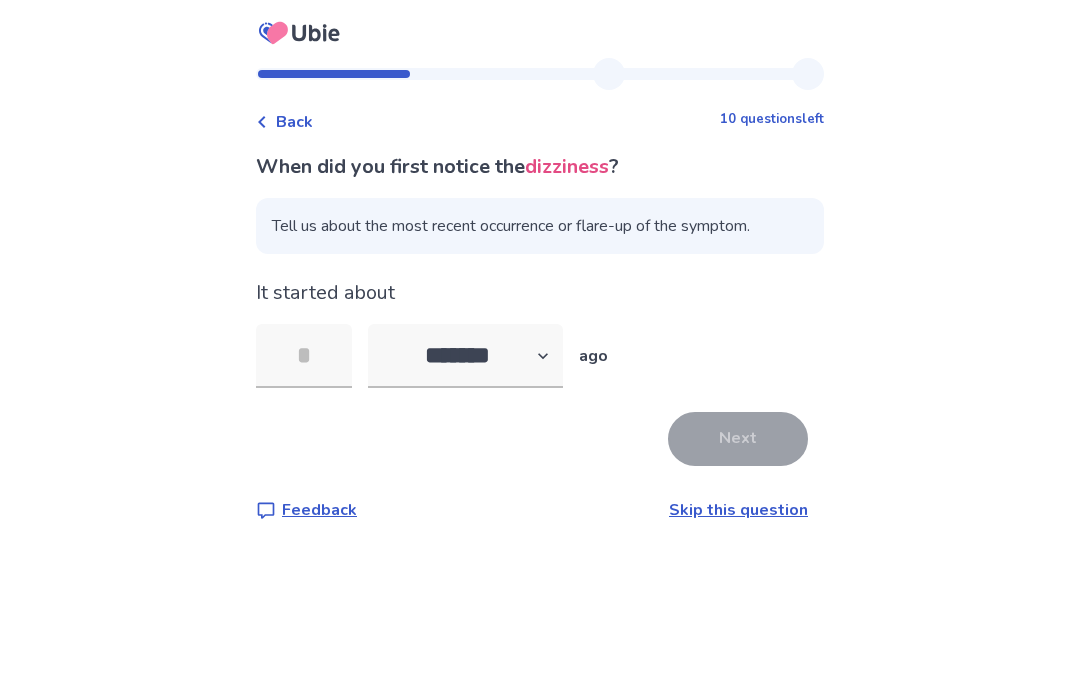 click at bounding box center [304, 356] 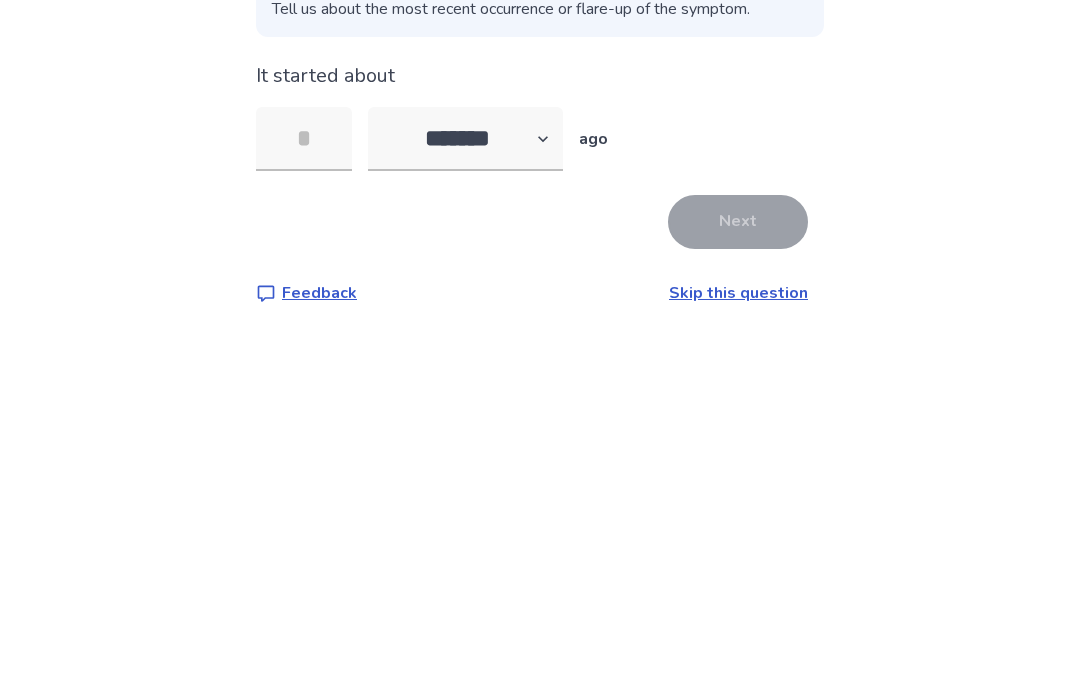 type on "*" 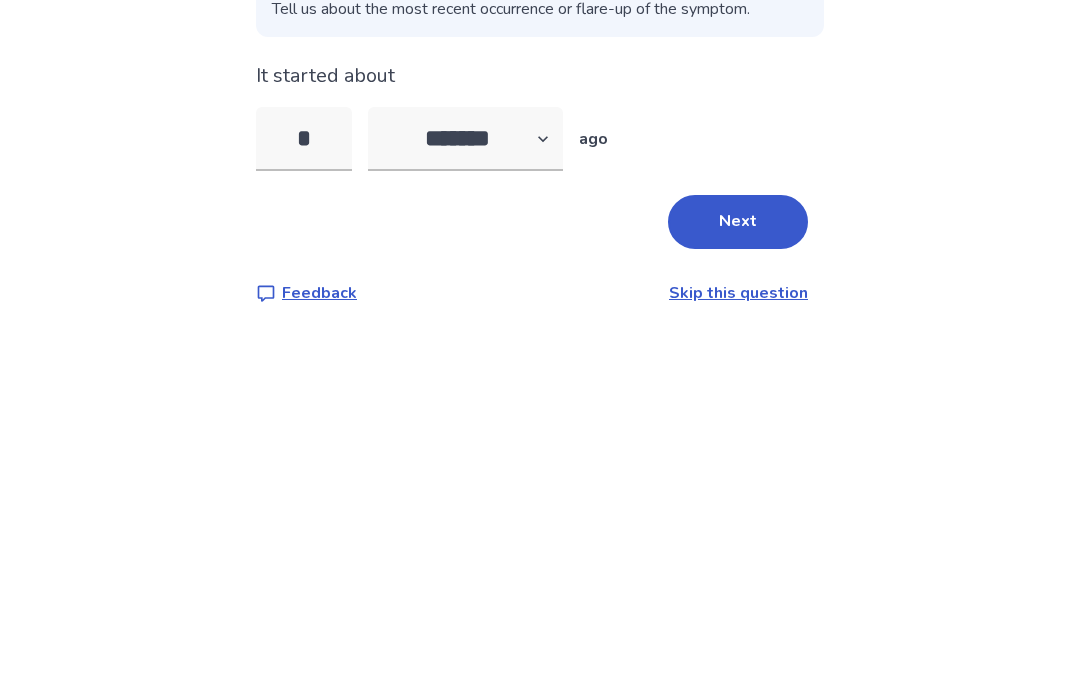 click on "Next" at bounding box center (738, 439) 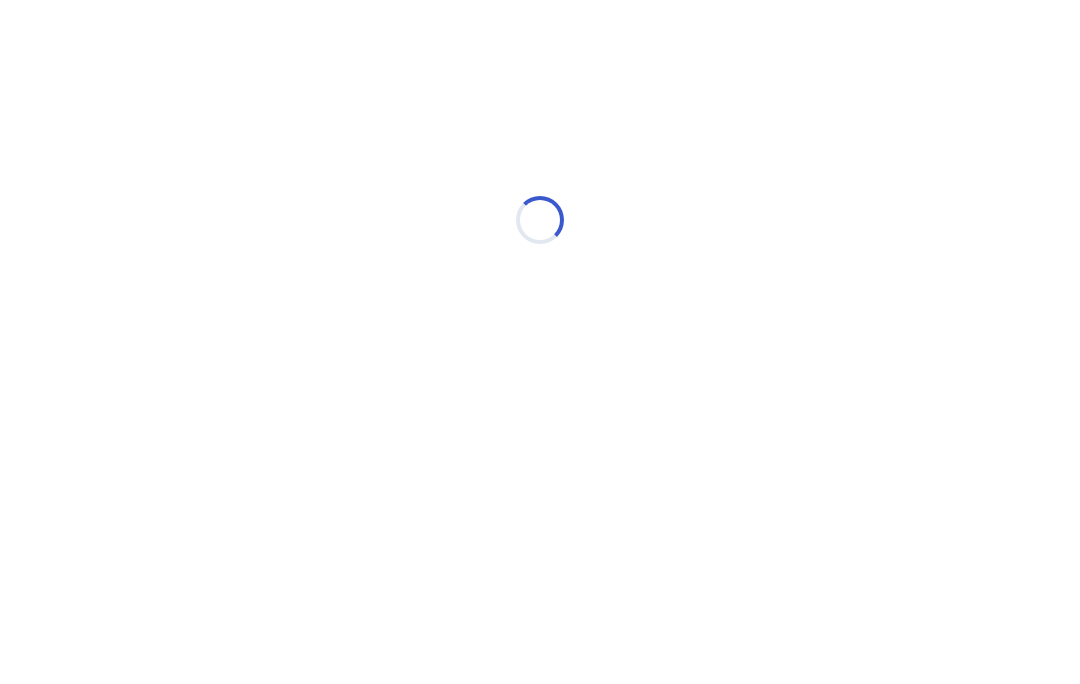 select on "*" 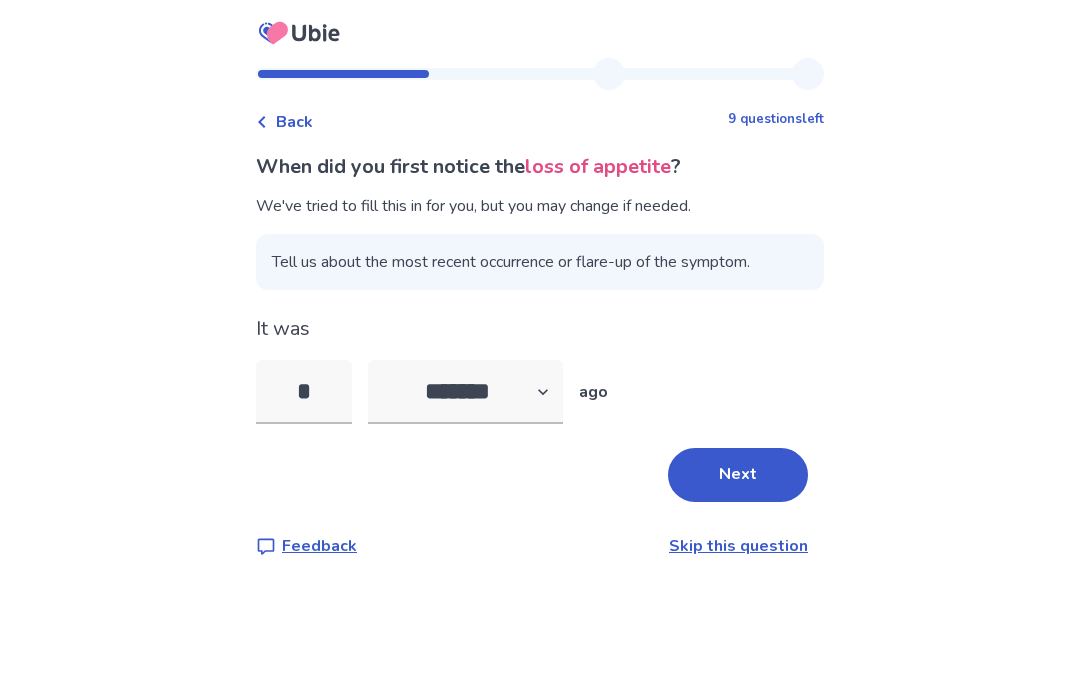 click on "Next" at bounding box center [738, 475] 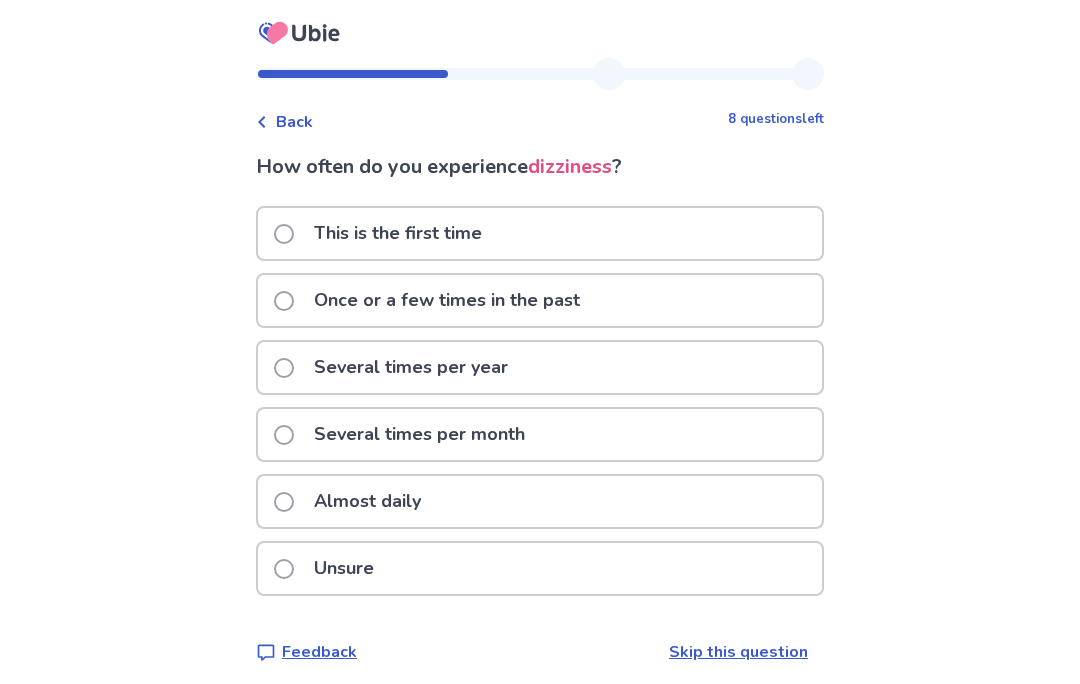 click on "Once or a few times in the past" at bounding box center [447, 300] 